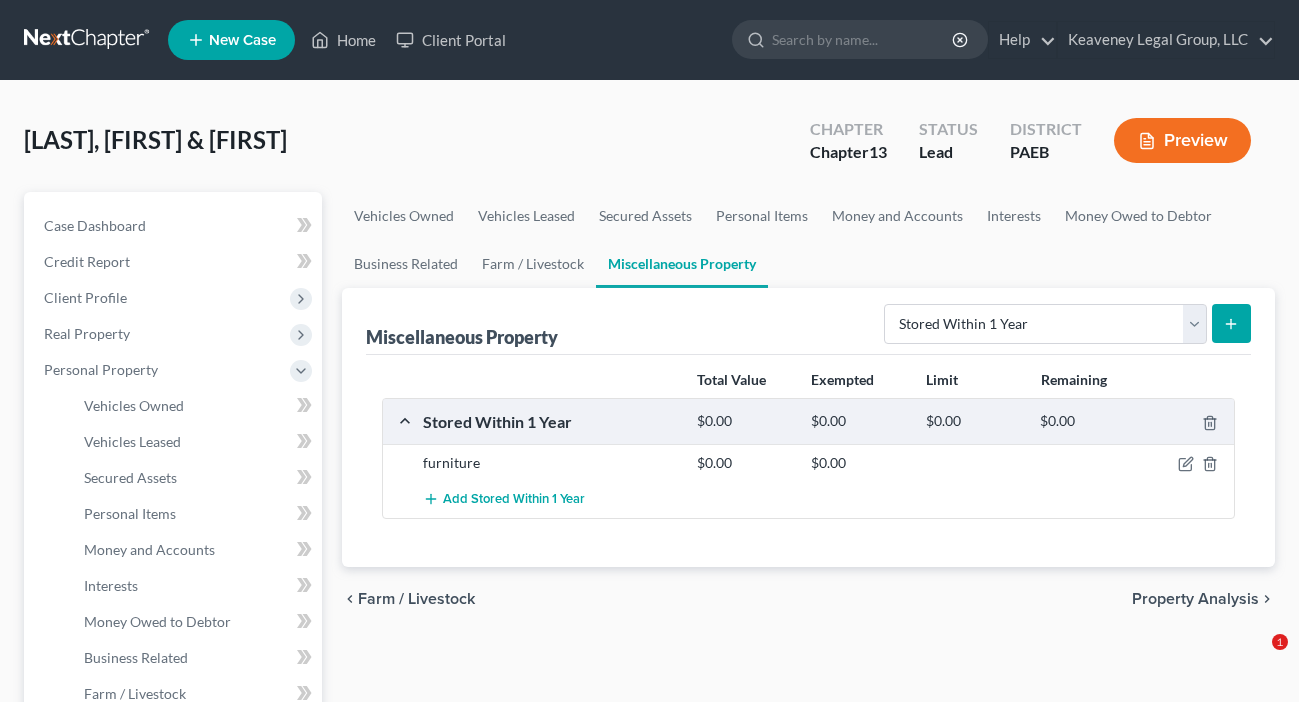 select on "stored_within_1_year" 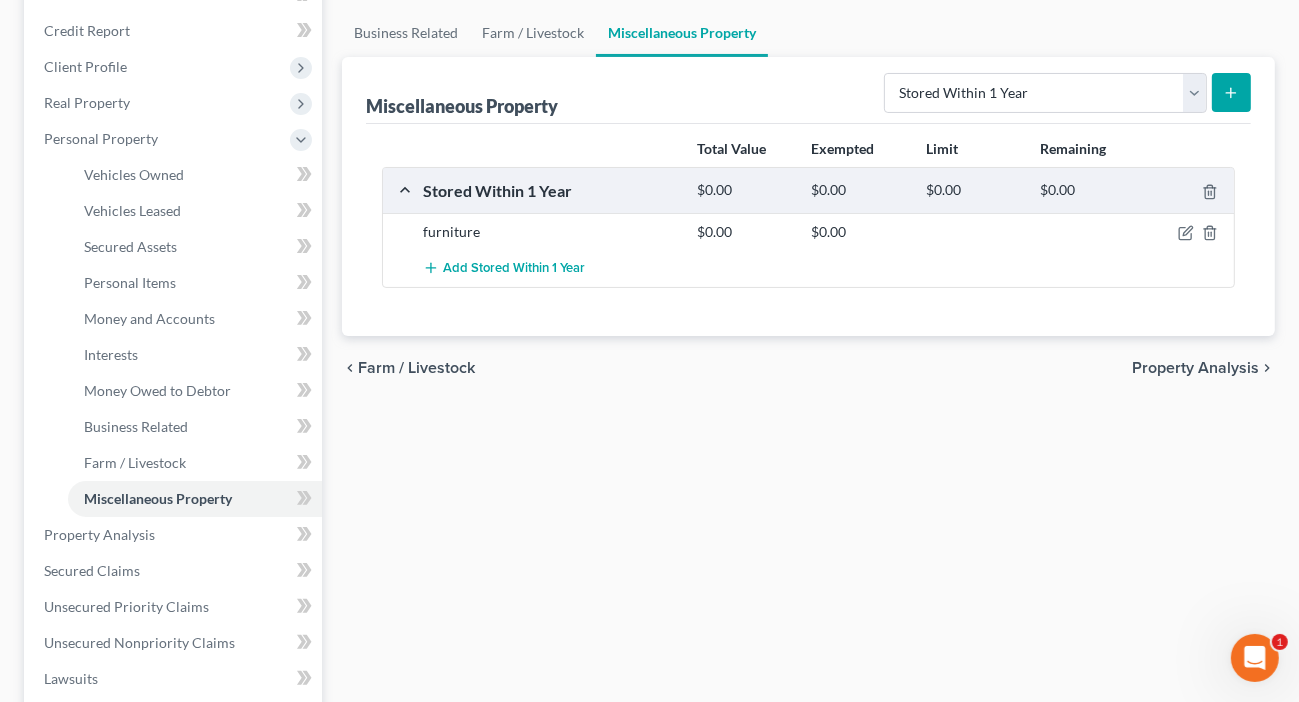 scroll, scrollTop: 0, scrollLeft: 0, axis: both 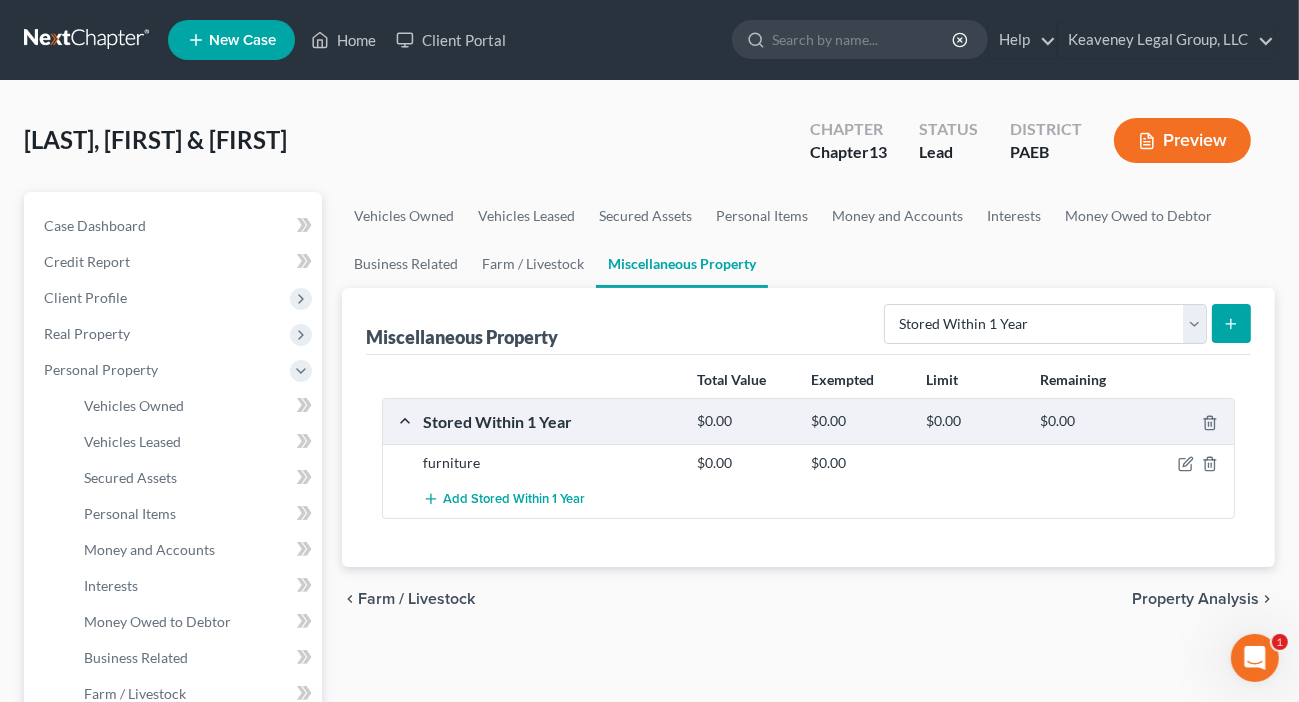click at bounding box center [88, 40] 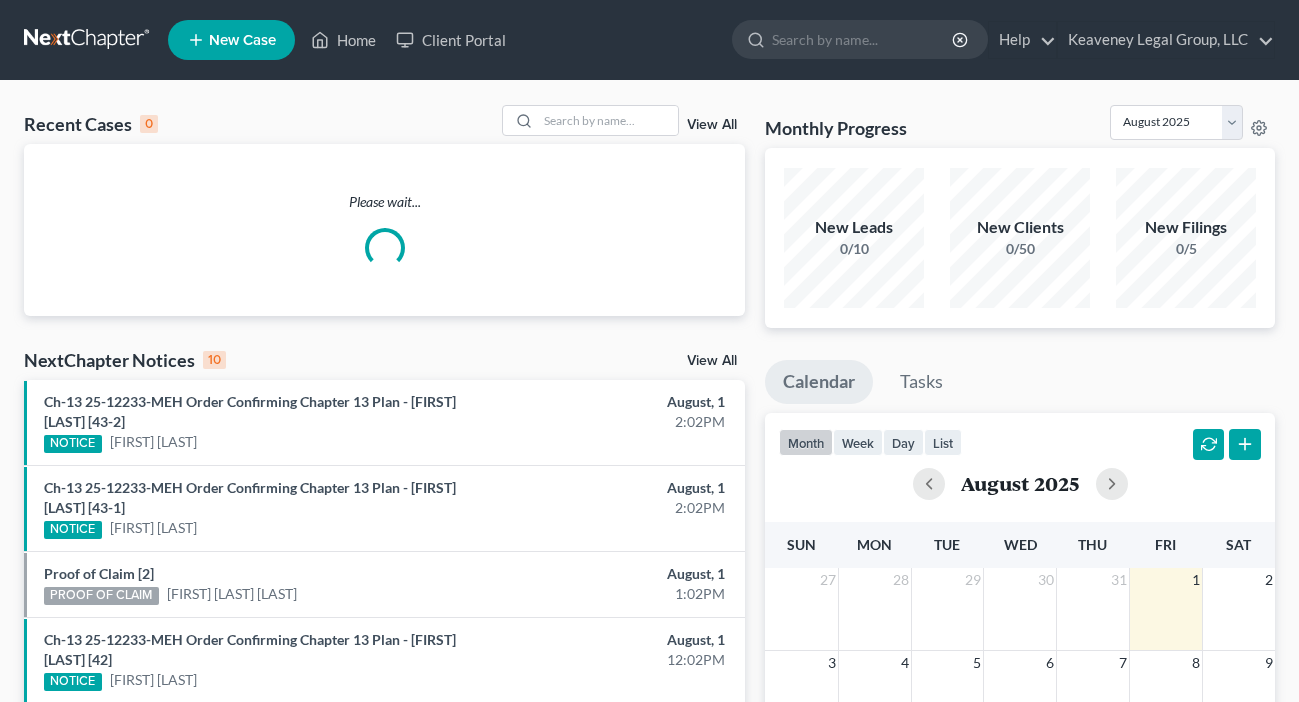 scroll, scrollTop: 0, scrollLeft: 0, axis: both 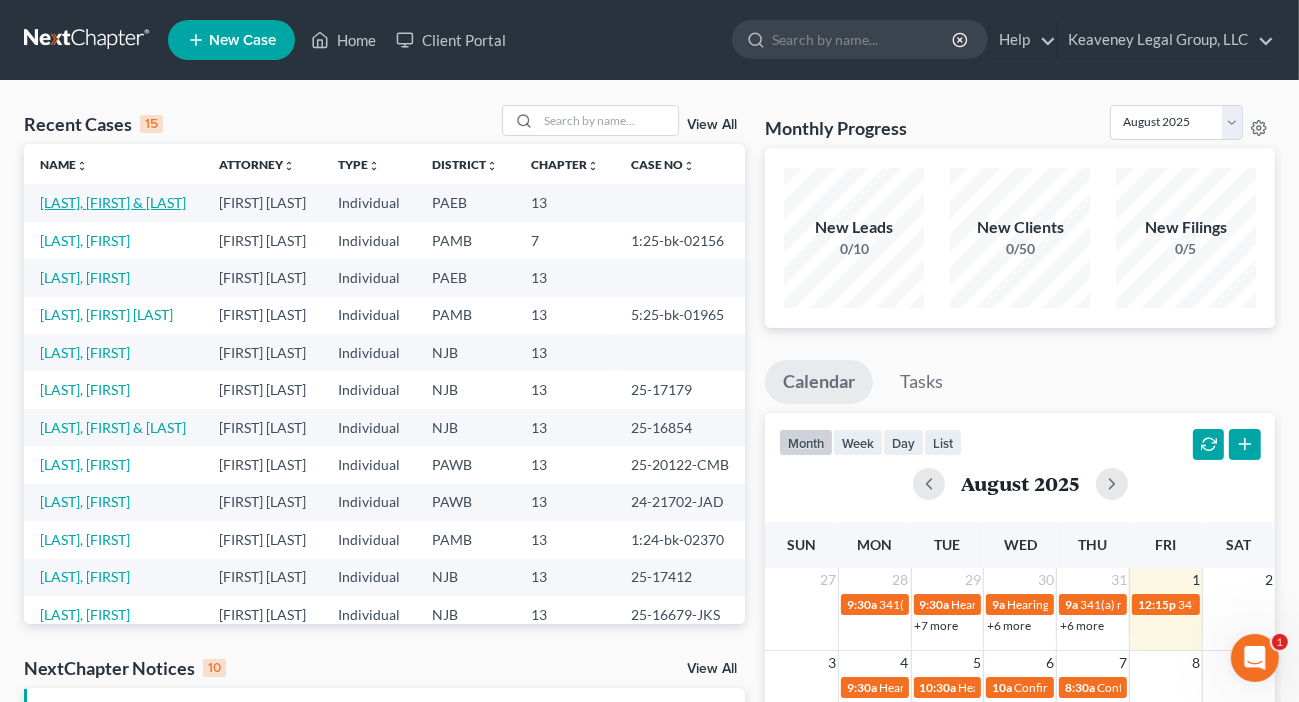click on "[LAST], [FIRST] & [LAST]" at bounding box center (113, 202) 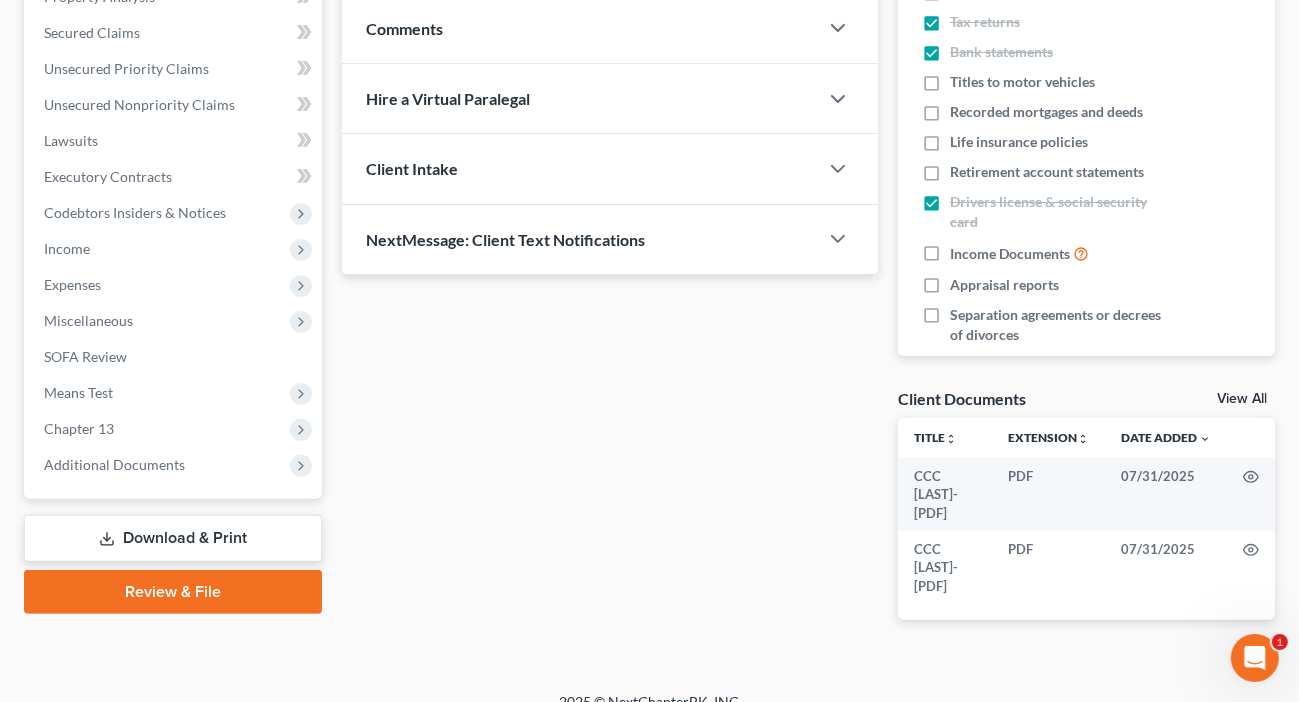 scroll, scrollTop: 416, scrollLeft: 0, axis: vertical 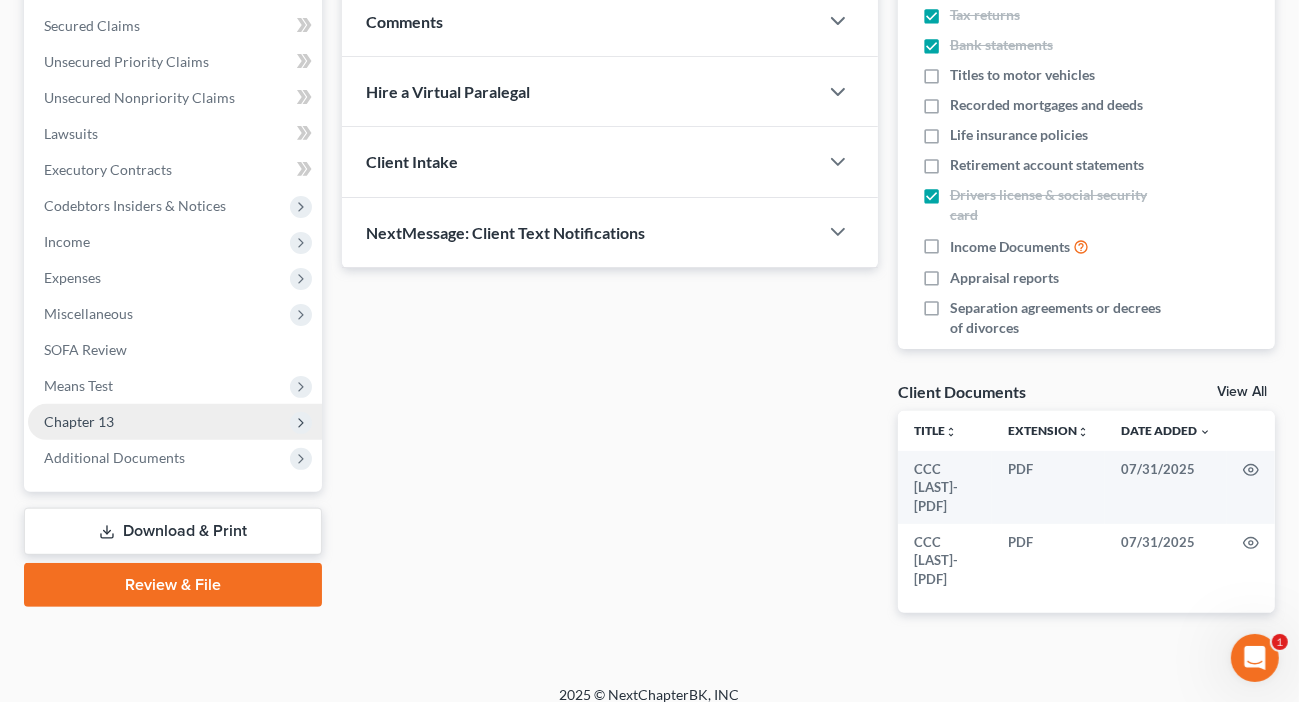 click on "Chapter 13" at bounding box center (175, 422) 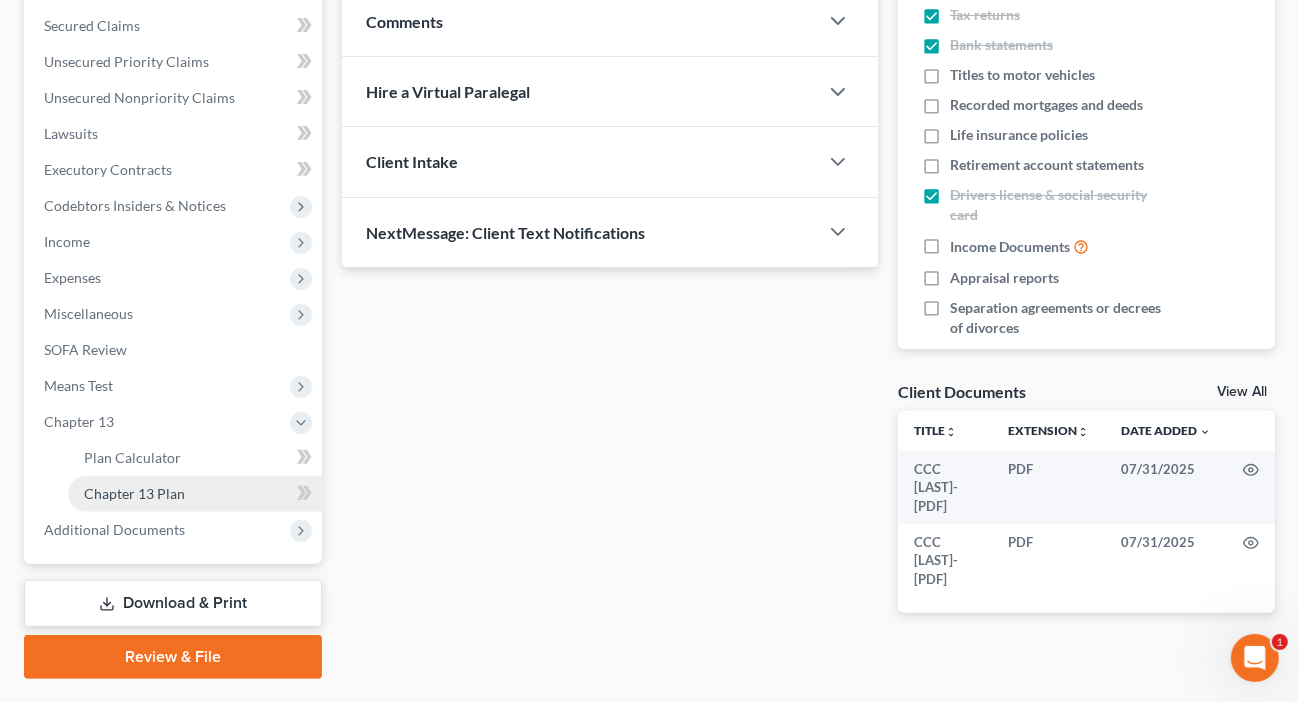 click on "Chapter 13 Plan" at bounding box center (134, 493) 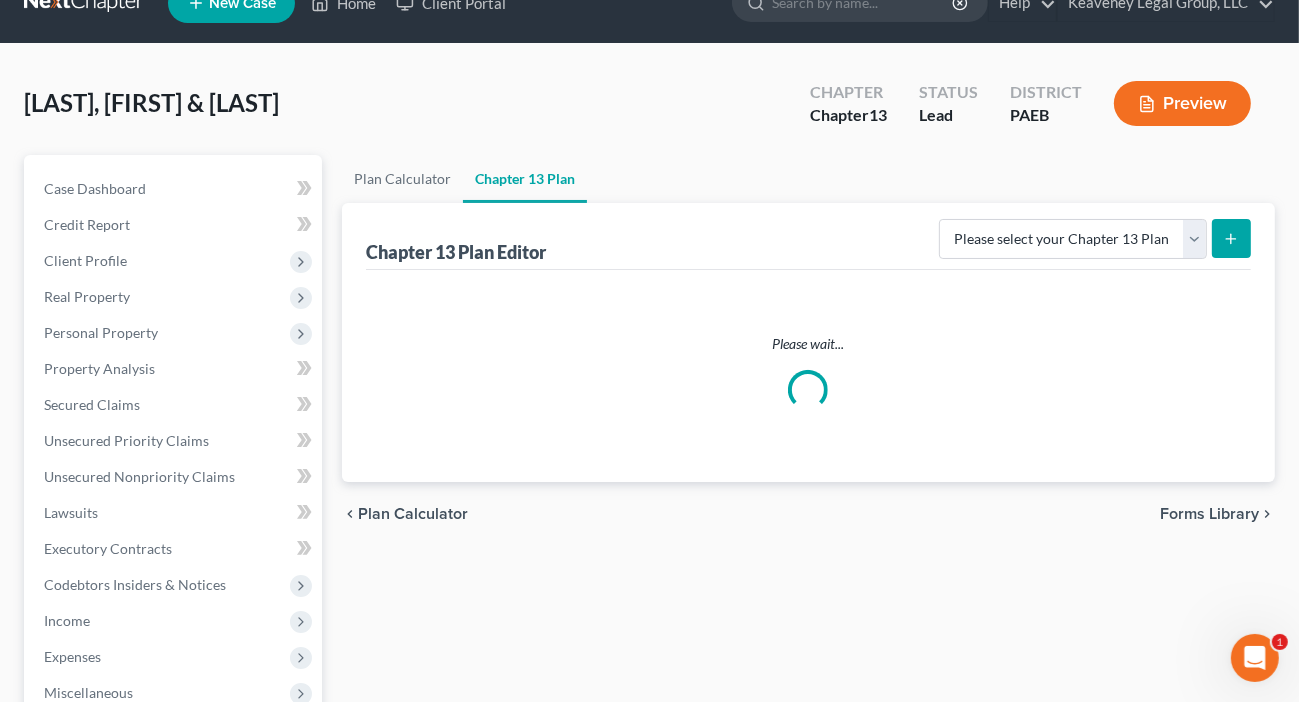 scroll, scrollTop: 0, scrollLeft: 0, axis: both 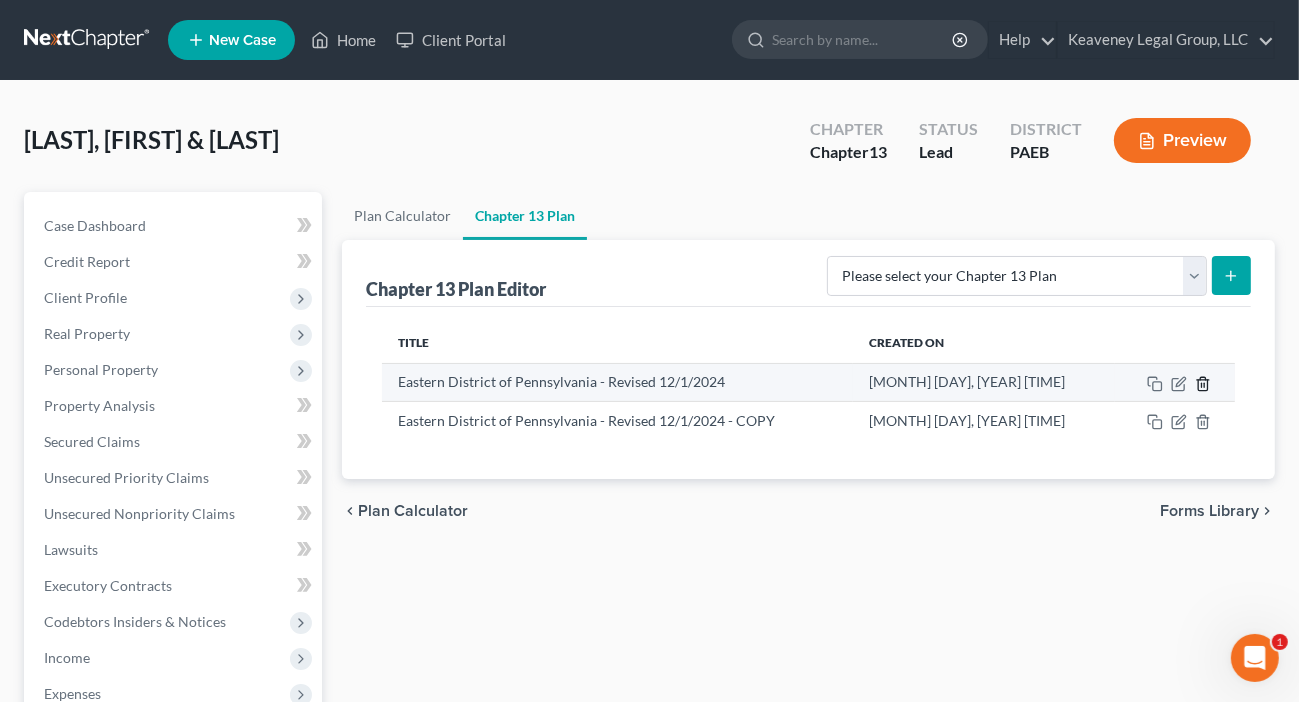 click 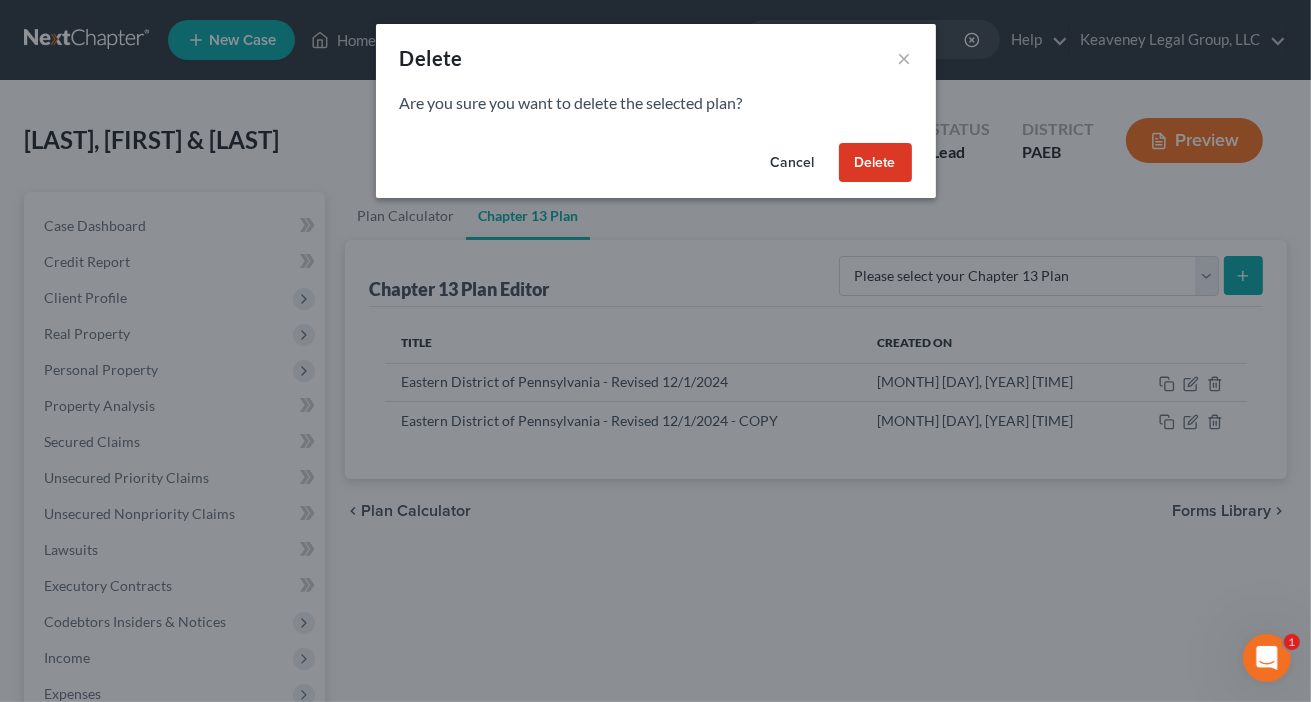 click on "Delete" at bounding box center [875, 163] 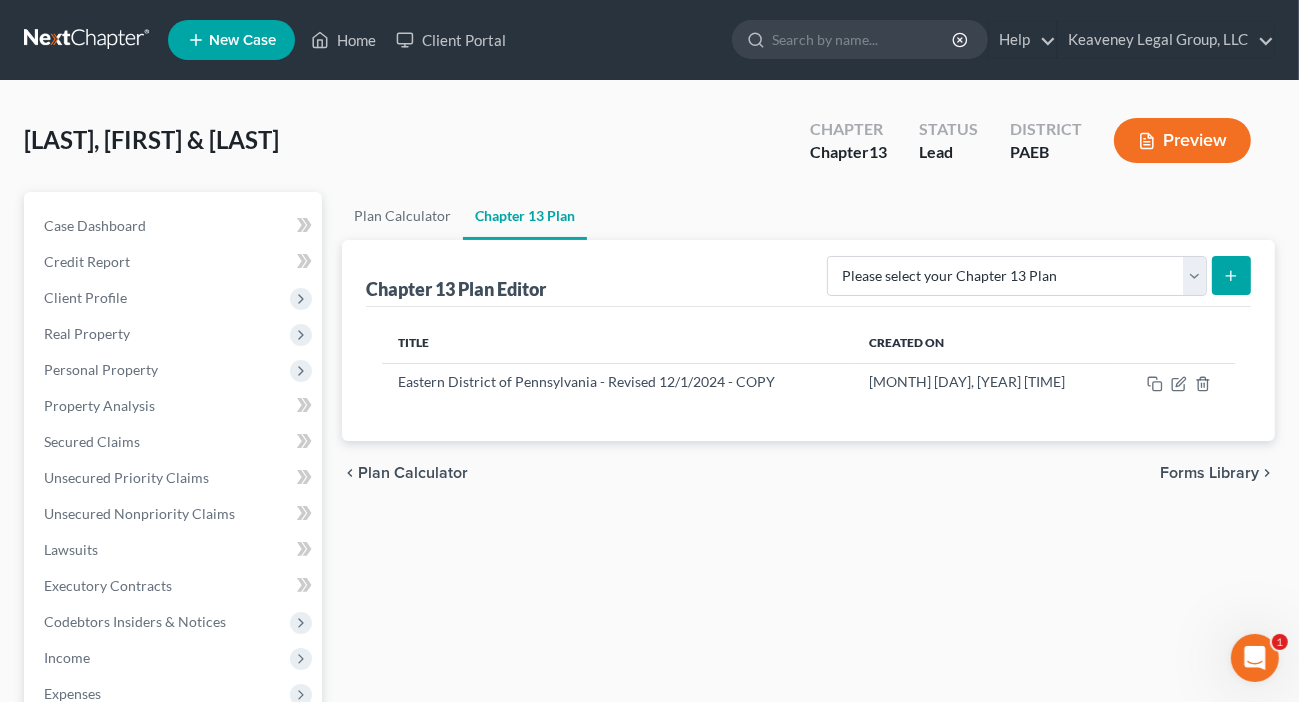 click at bounding box center (88, 40) 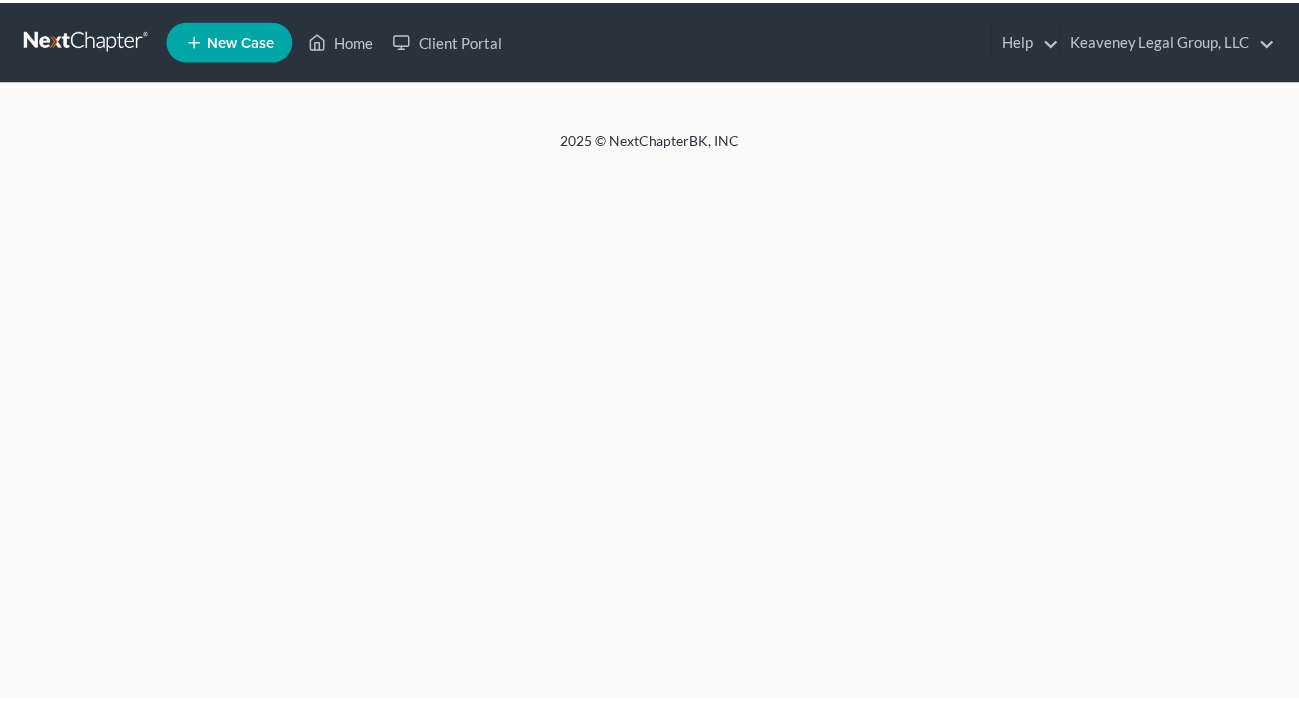 scroll, scrollTop: 0, scrollLeft: 0, axis: both 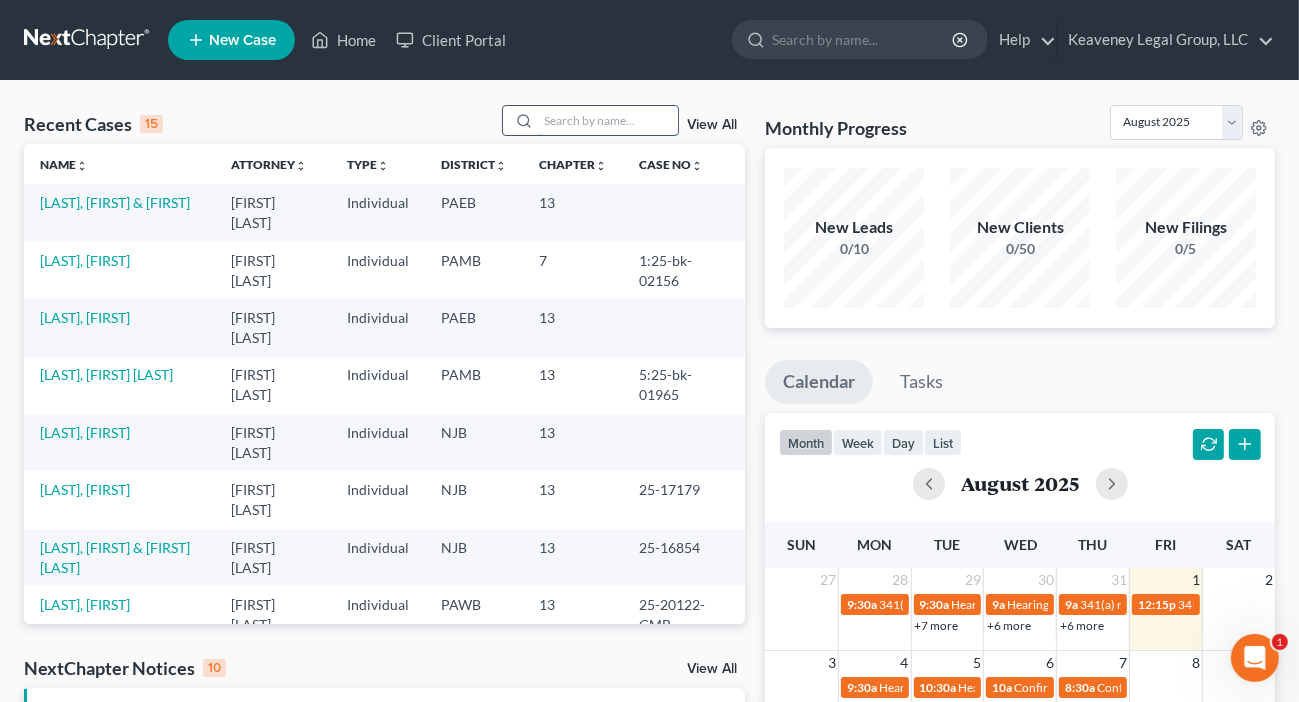 click at bounding box center [608, 120] 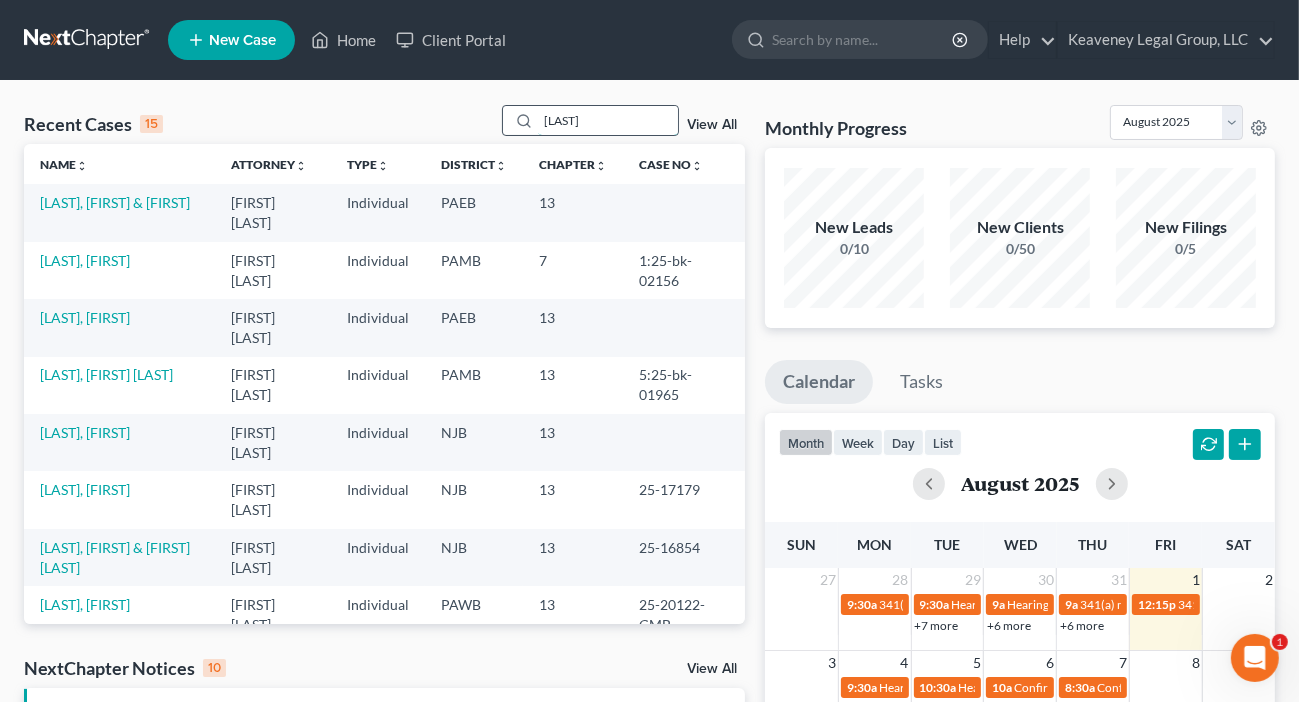 type on "[LAST]" 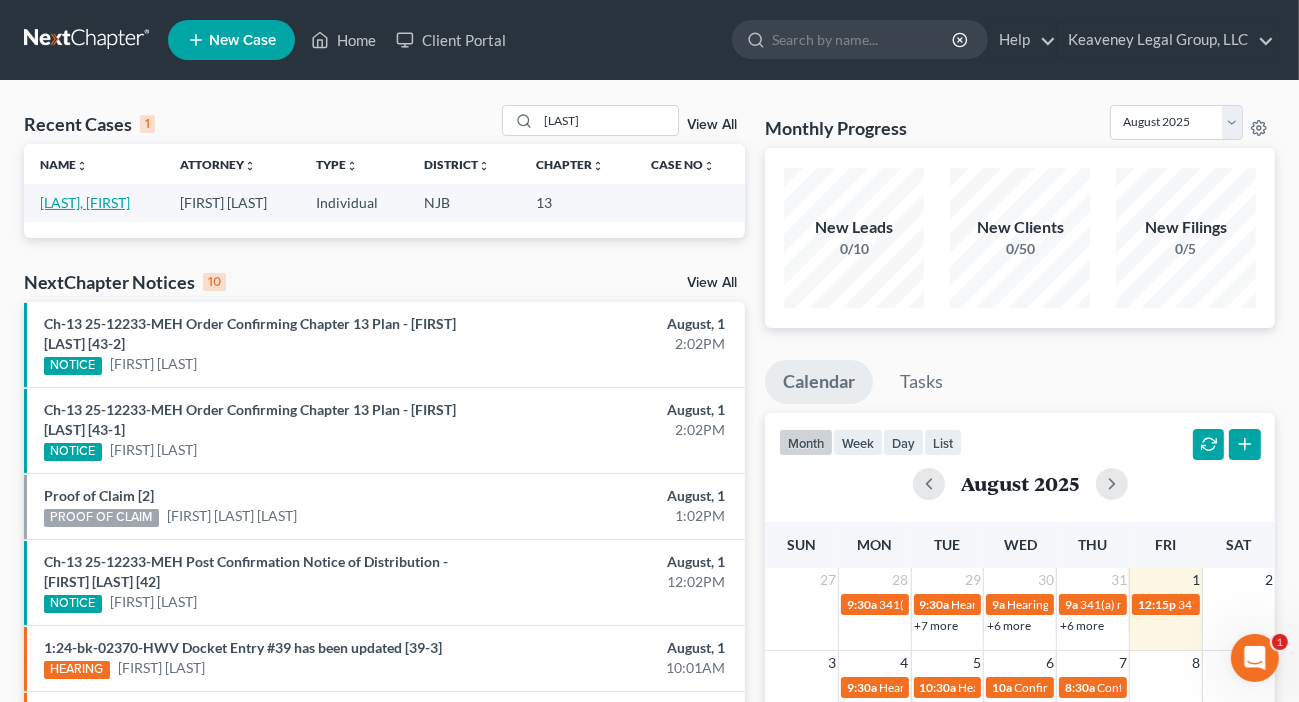 click on "[LAST], [FIRST]" at bounding box center [85, 202] 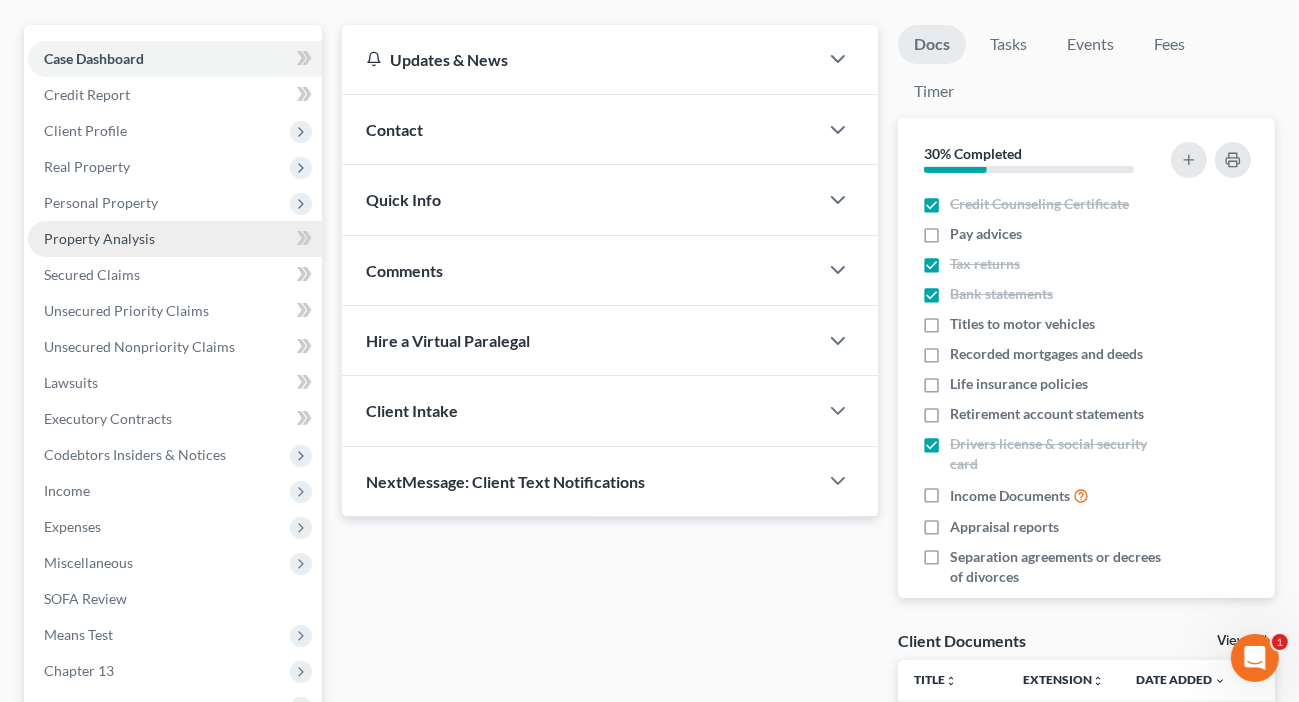 scroll, scrollTop: 396, scrollLeft: 0, axis: vertical 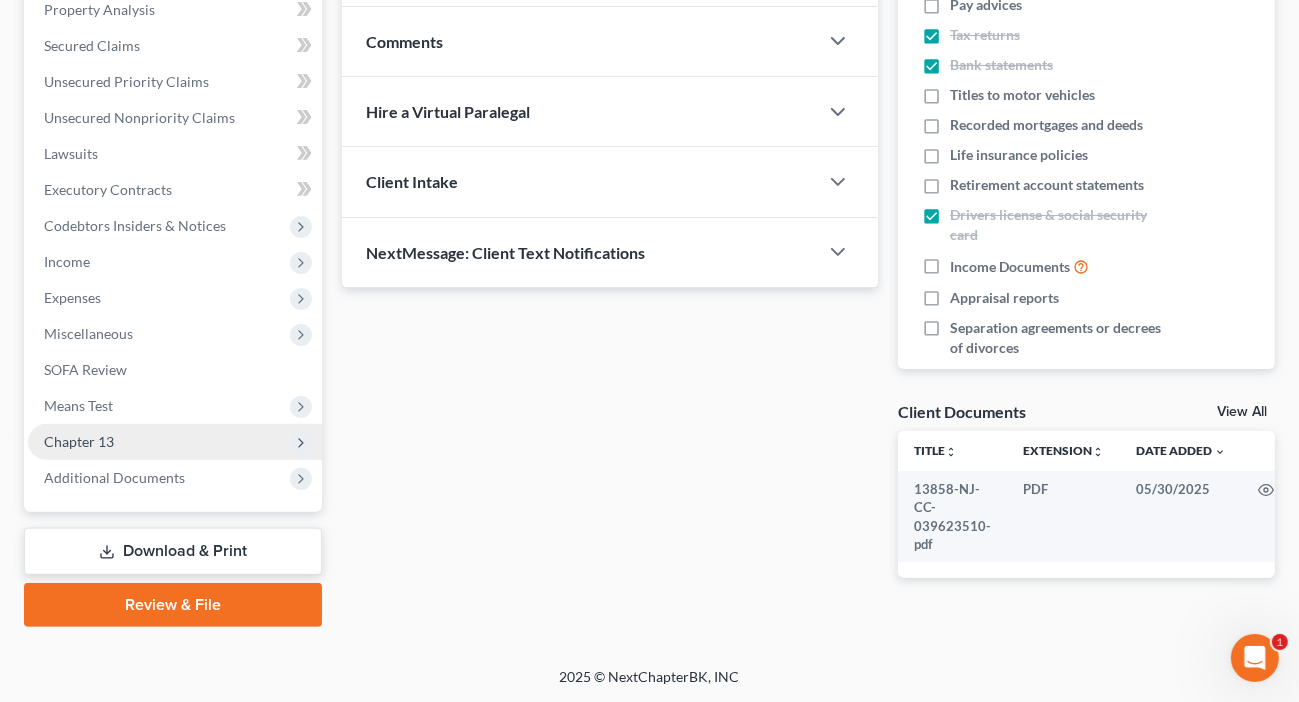 click on "Chapter 13" at bounding box center [79, 441] 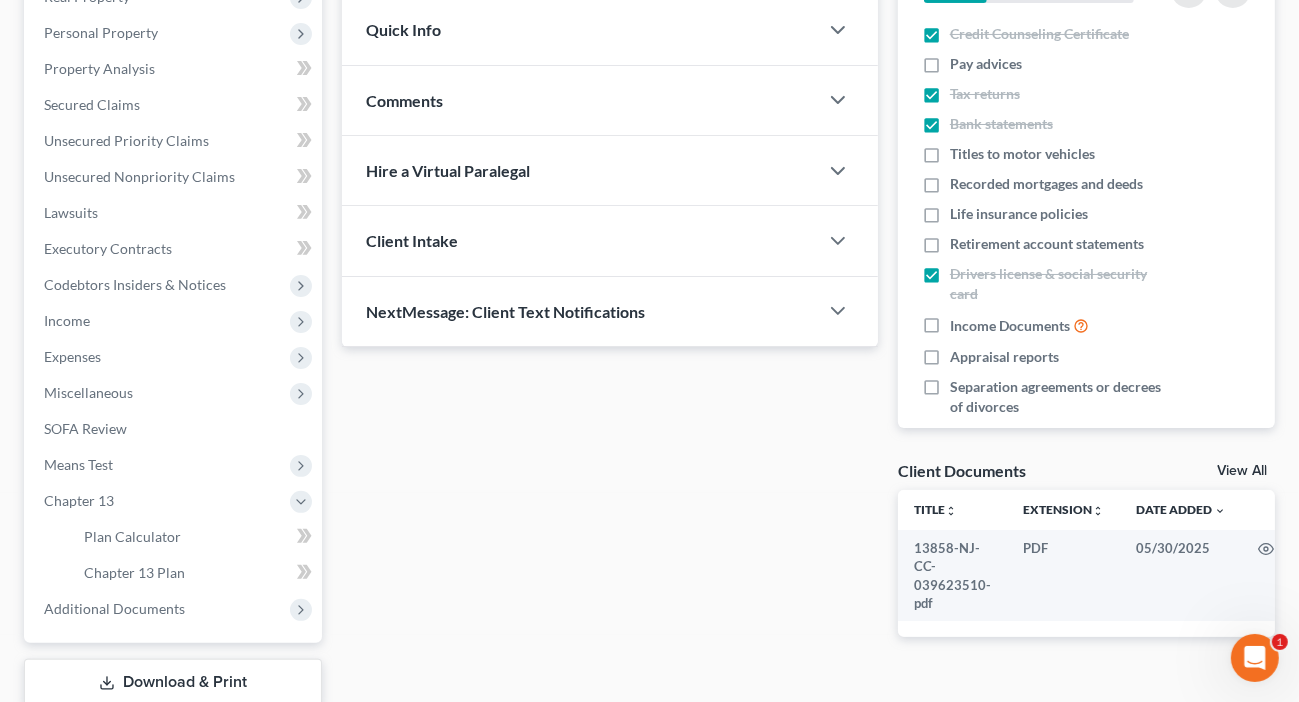 scroll, scrollTop: 156, scrollLeft: 0, axis: vertical 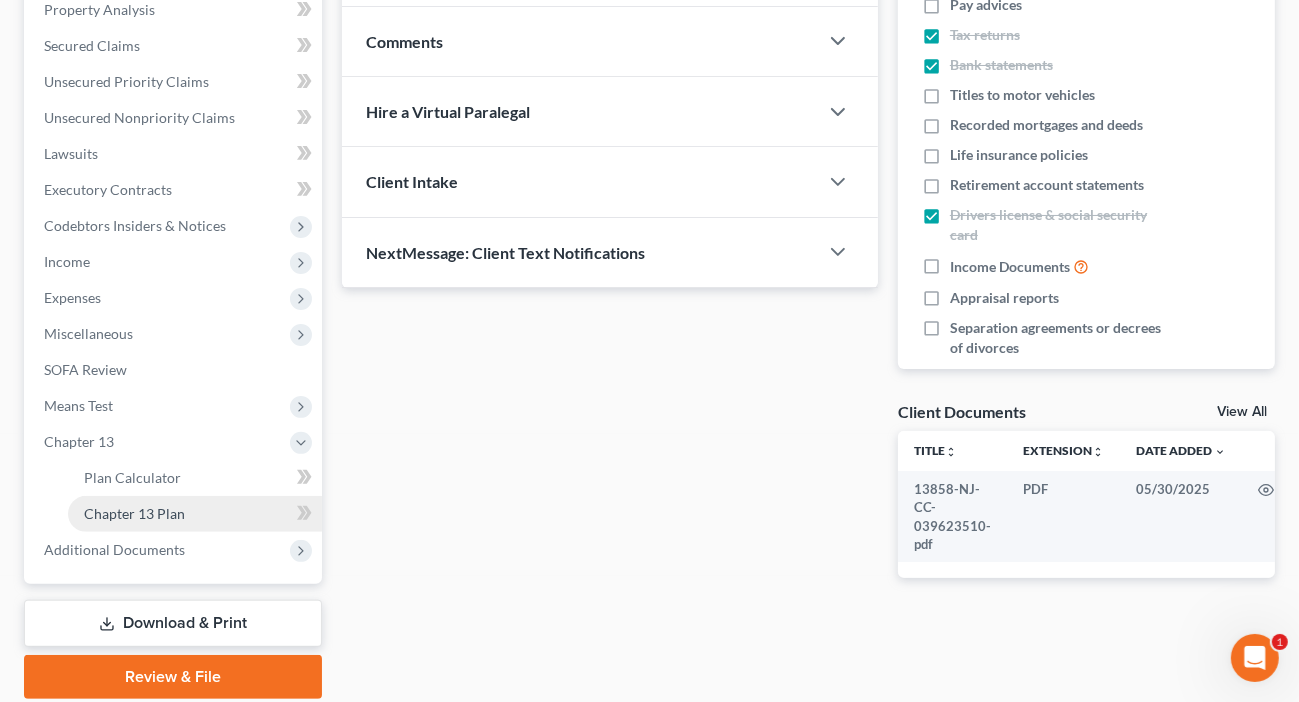 click on "Chapter 13 Plan" at bounding box center [134, 513] 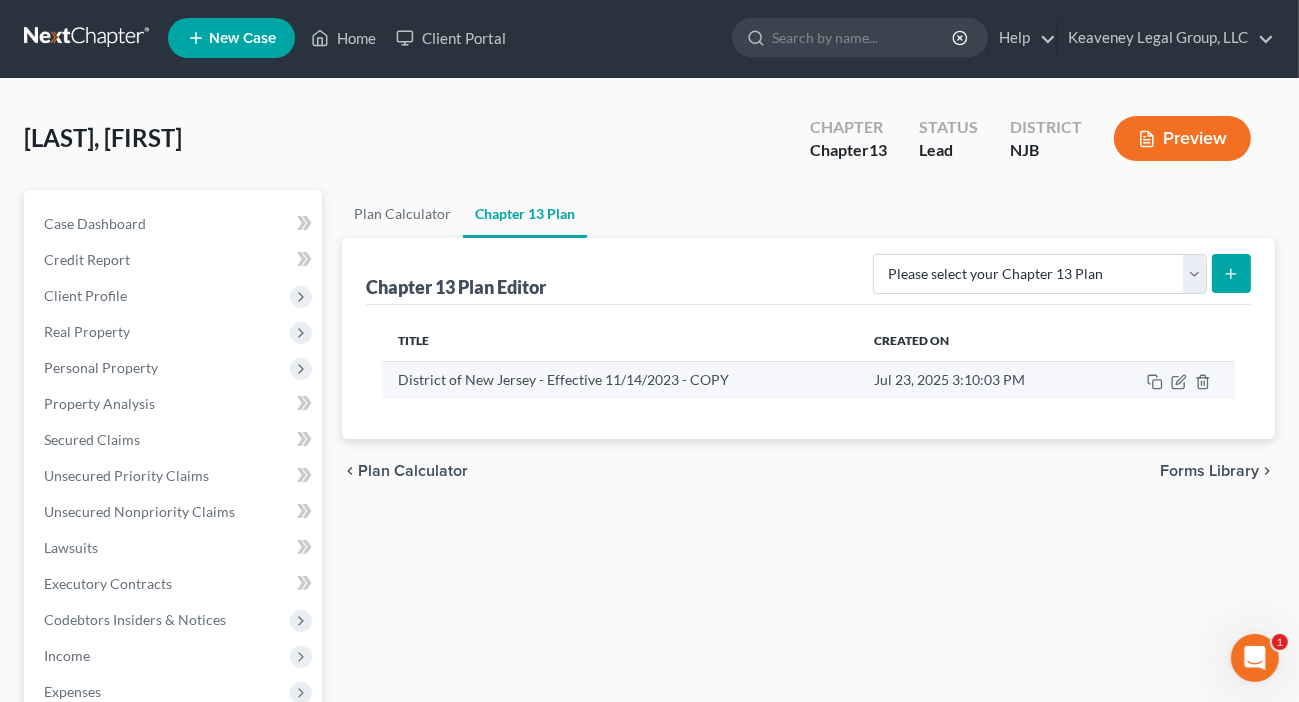 scroll, scrollTop: 0, scrollLeft: 0, axis: both 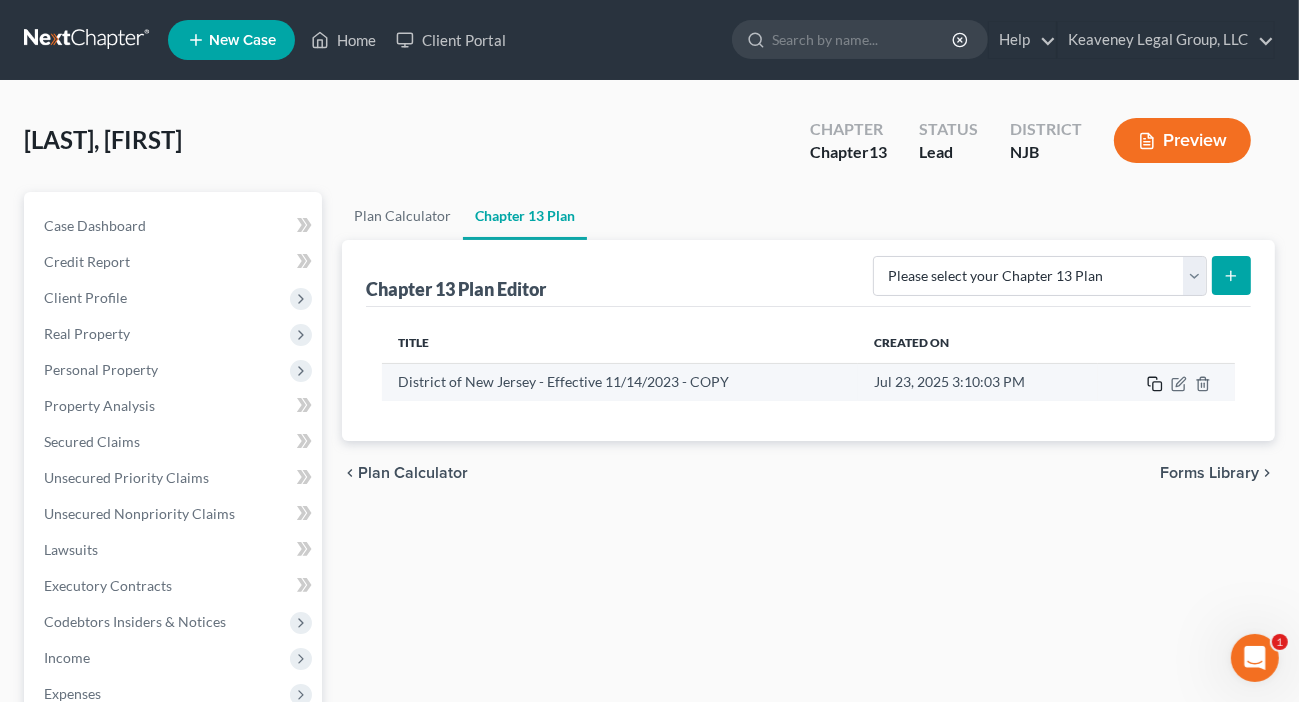 click 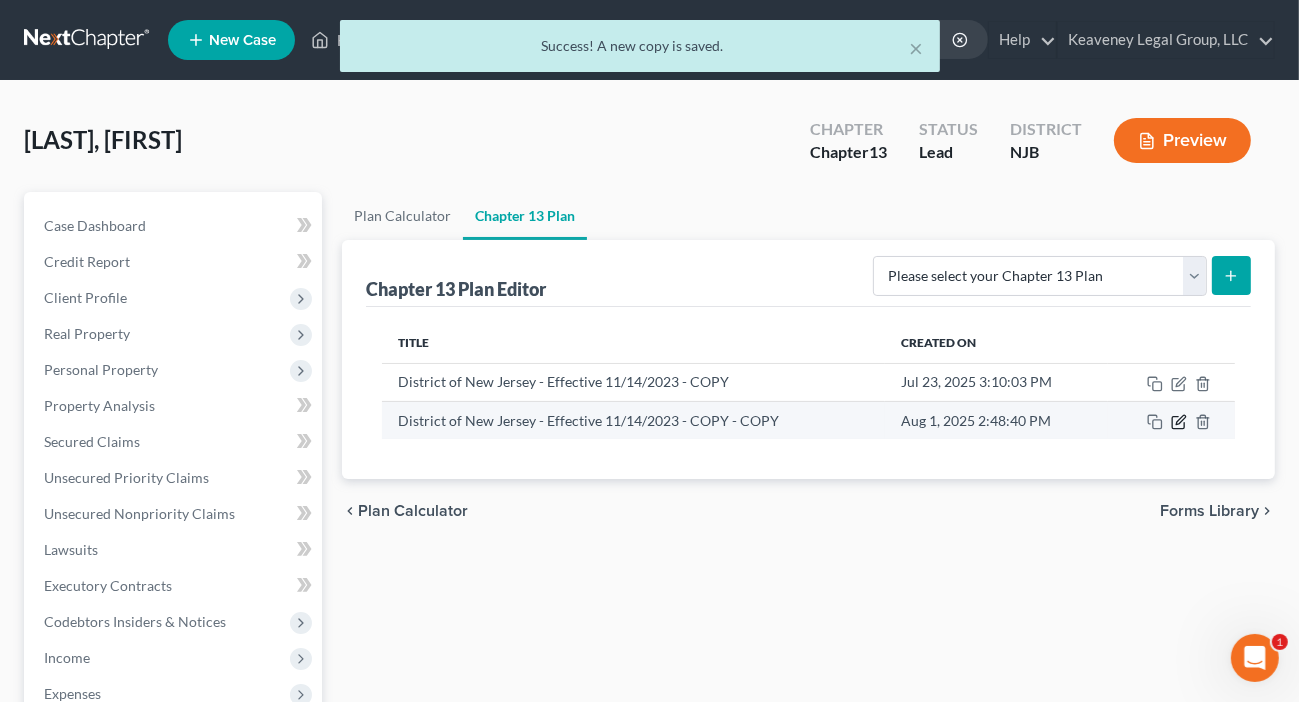 click 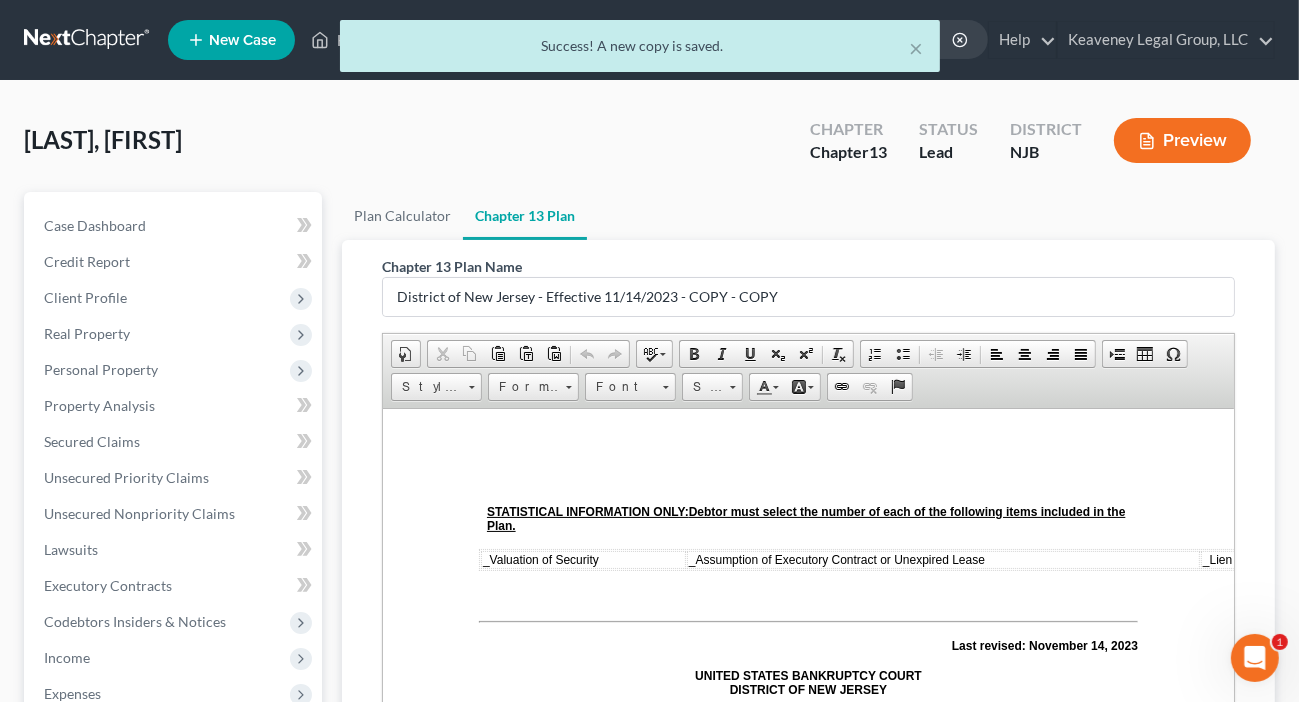 scroll, scrollTop: 0, scrollLeft: 0, axis: both 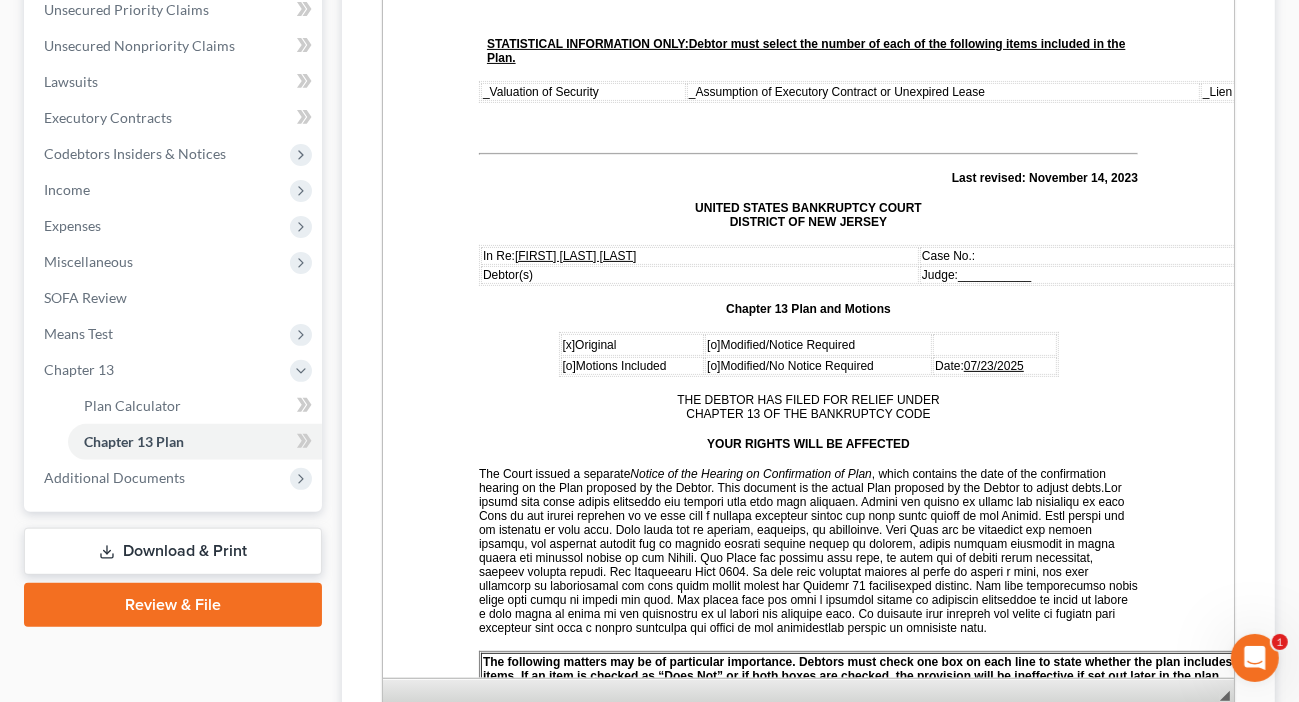 drag, startPoint x: 1603, startPoint y: 349, endPoint x: 1181, endPoint y: 641, distance: 513.17444 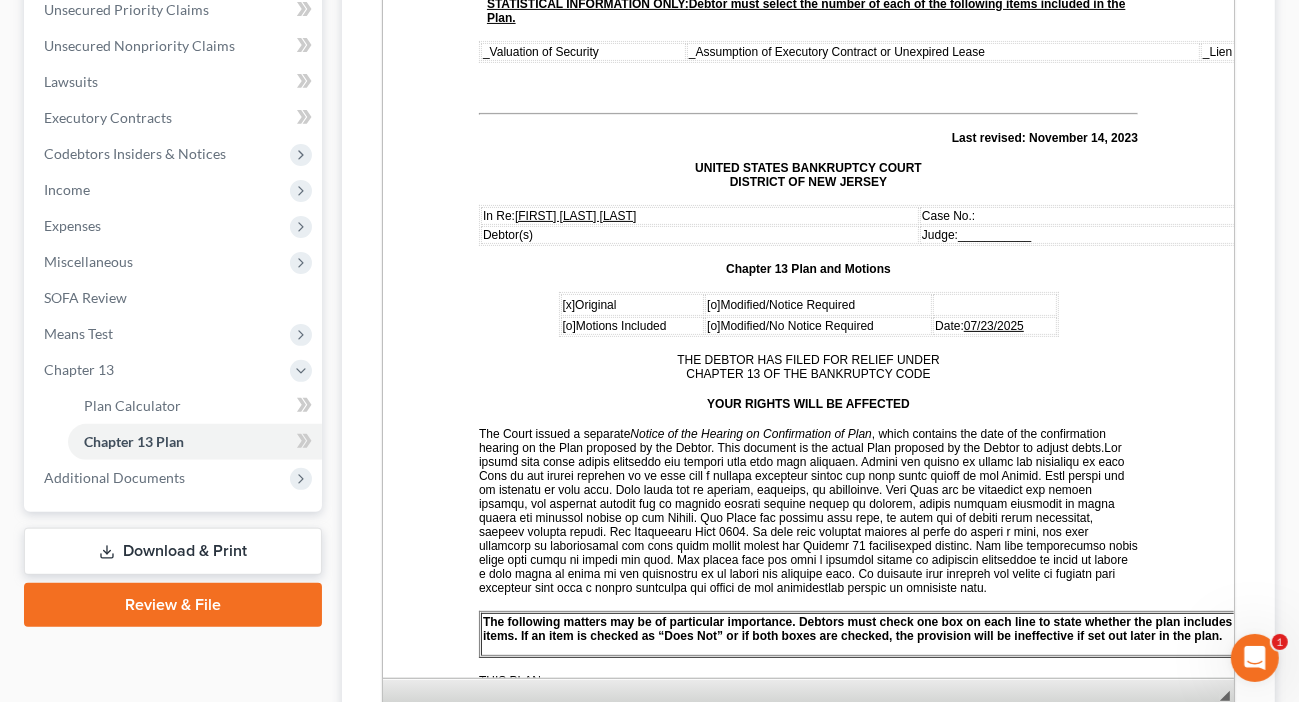 scroll, scrollTop: 160, scrollLeft: 0, axis: vertical 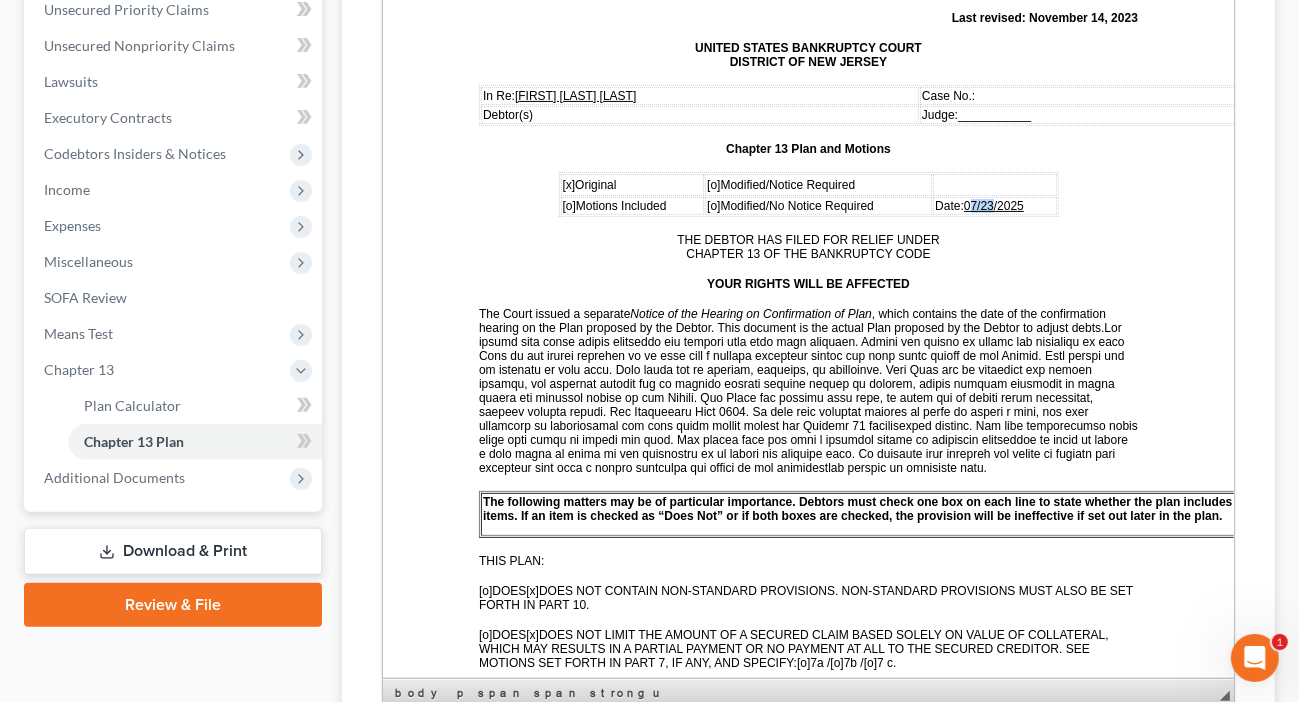 drag, startPoint x: 992, startPoint y: 200, endPoint x: 973, endPoint y: 198, distance: 19.104973 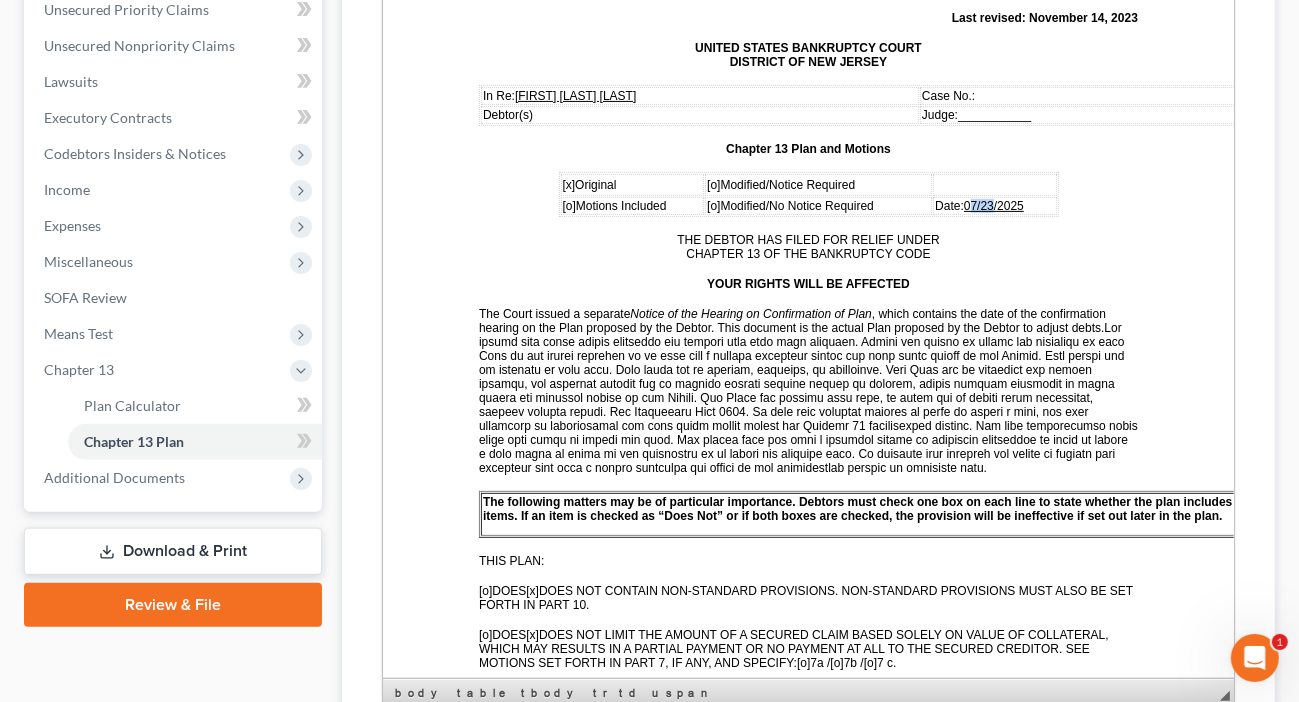 type 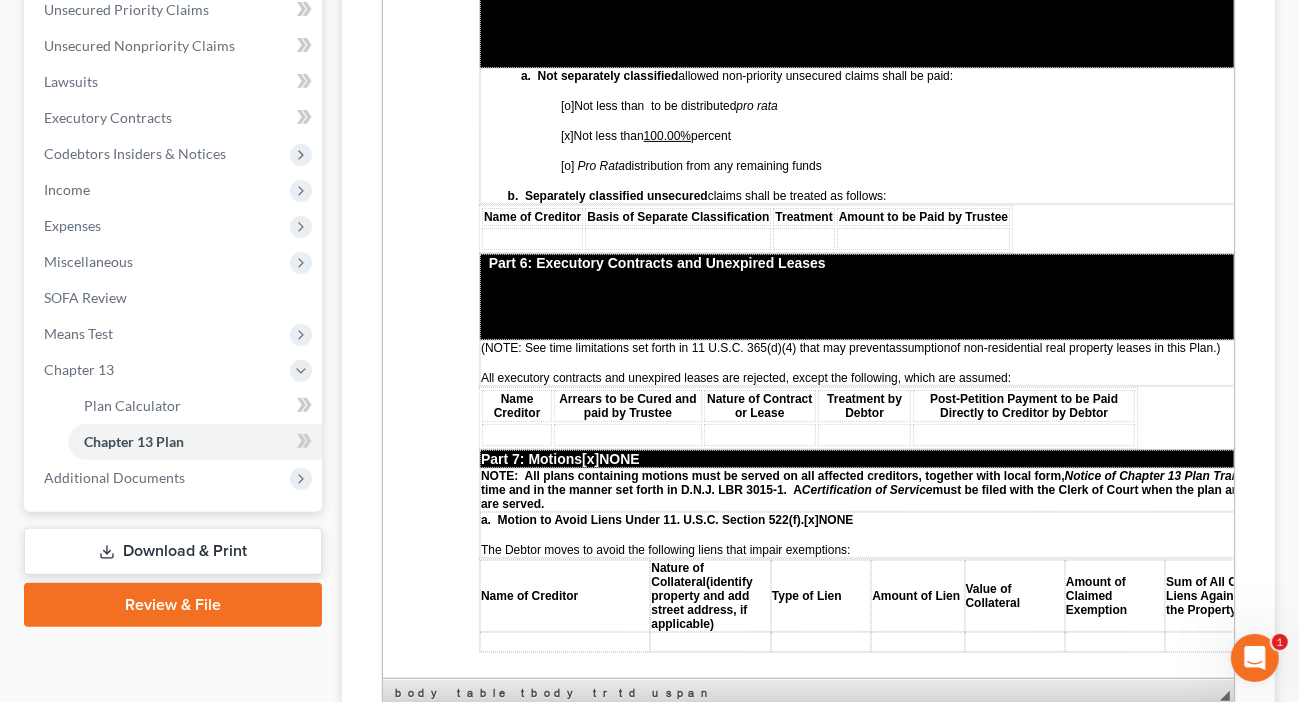 scroll, scrollTop: 3840, scrollLeft: 0, axis: vertical 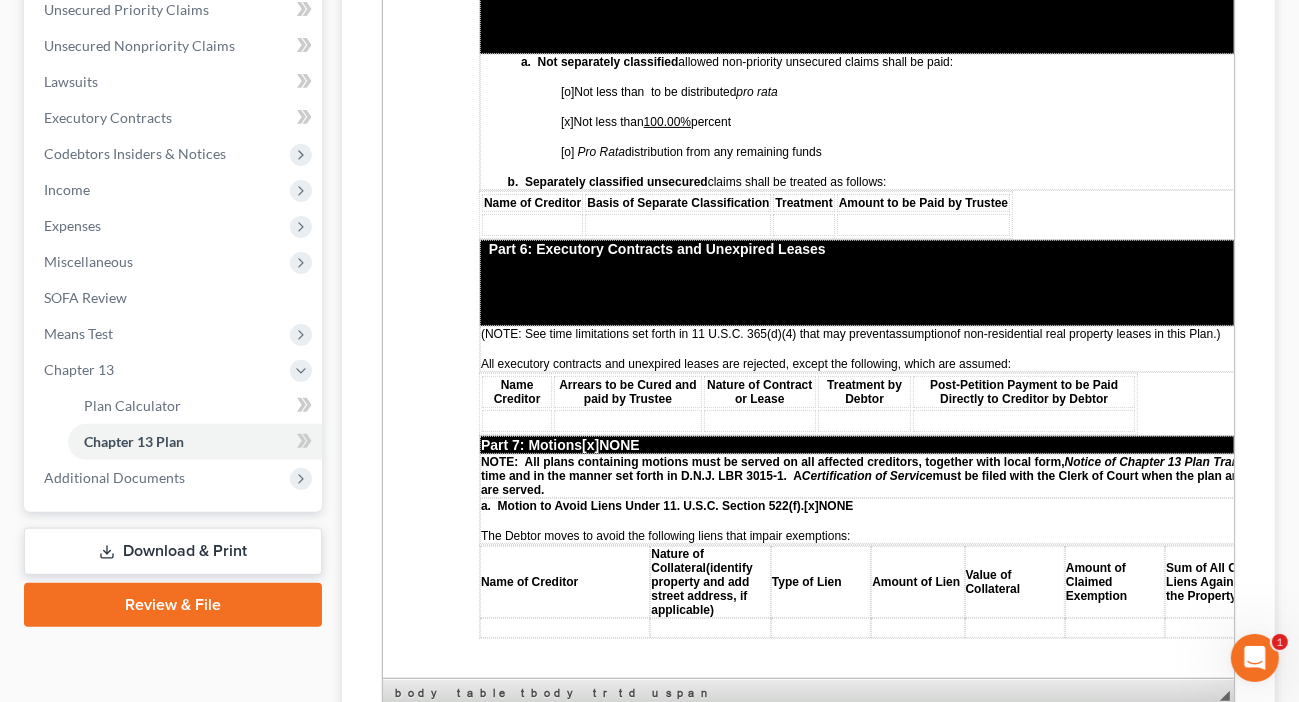 drag, startPoint x: 837, startPoint y: 169, endPoint x: 837, endPoint y: 198, distance: 29 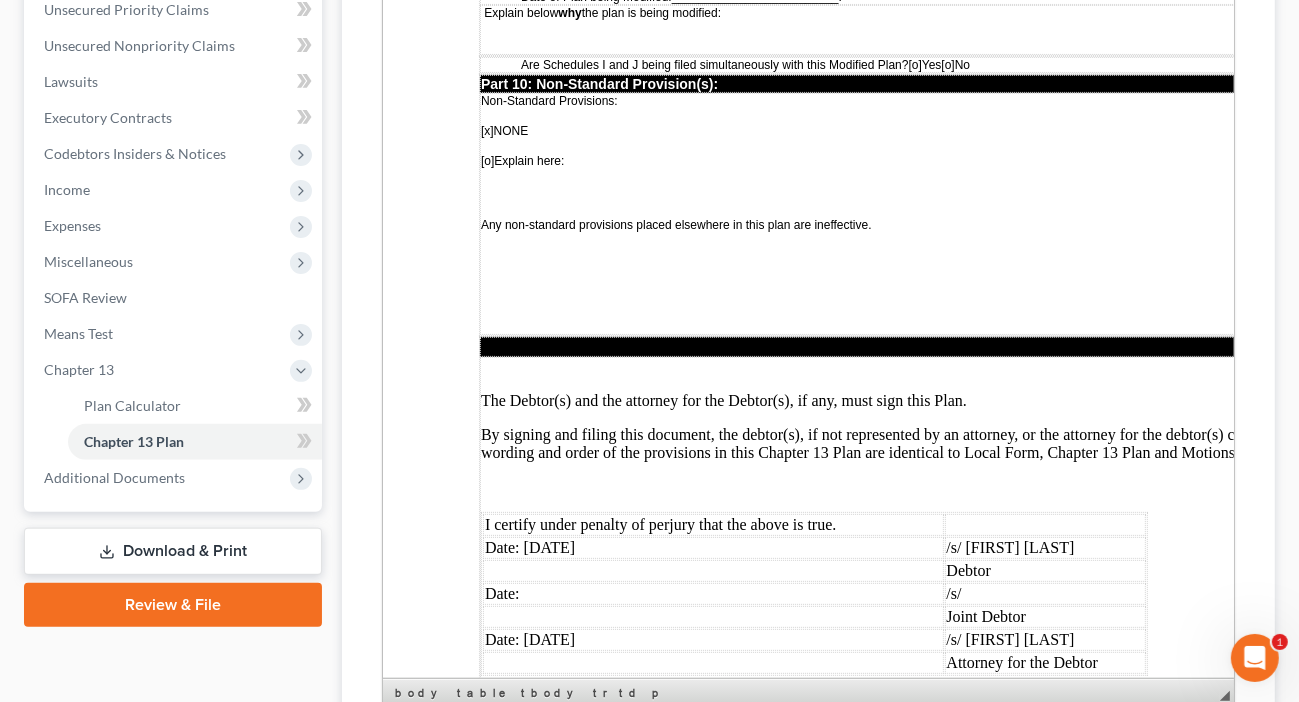scroll, scrollTop: 5664, scrollLeft: 0, axis: vertical 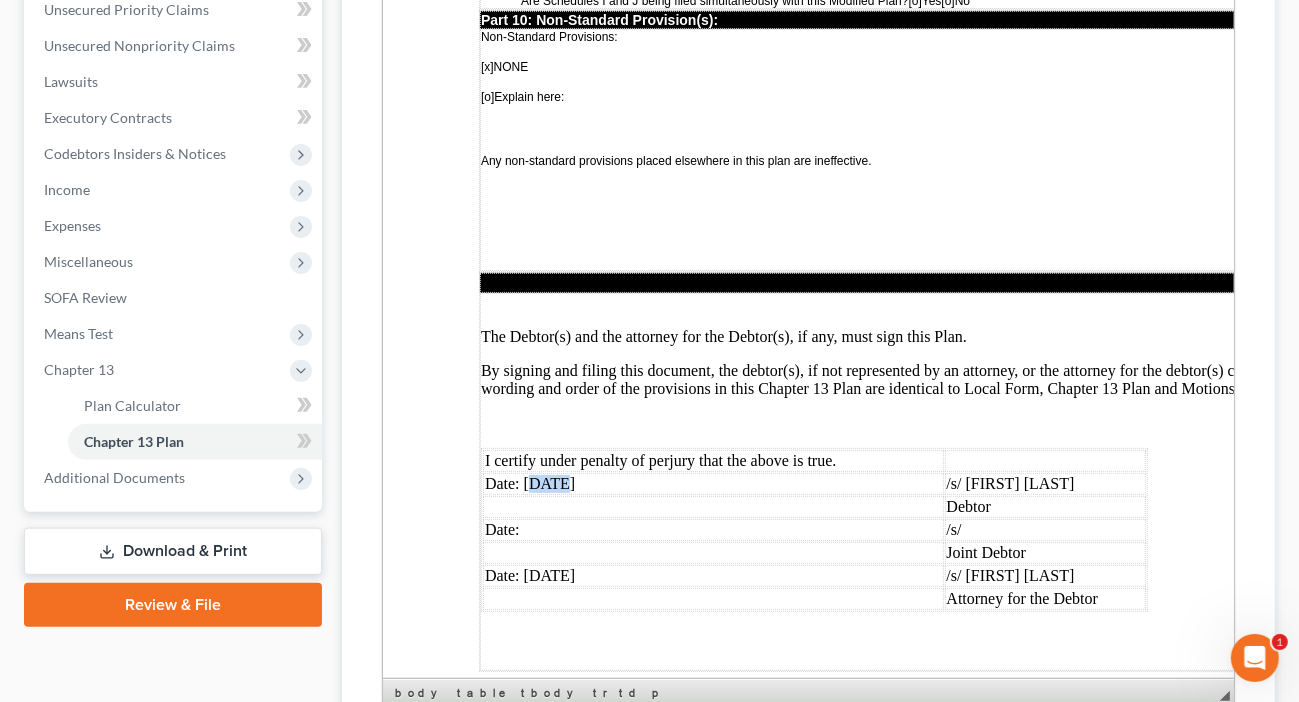 drag, startPoint x: 557, startPoint y: 375, endPoint x: 531, endPoint y: 375, distance: 26 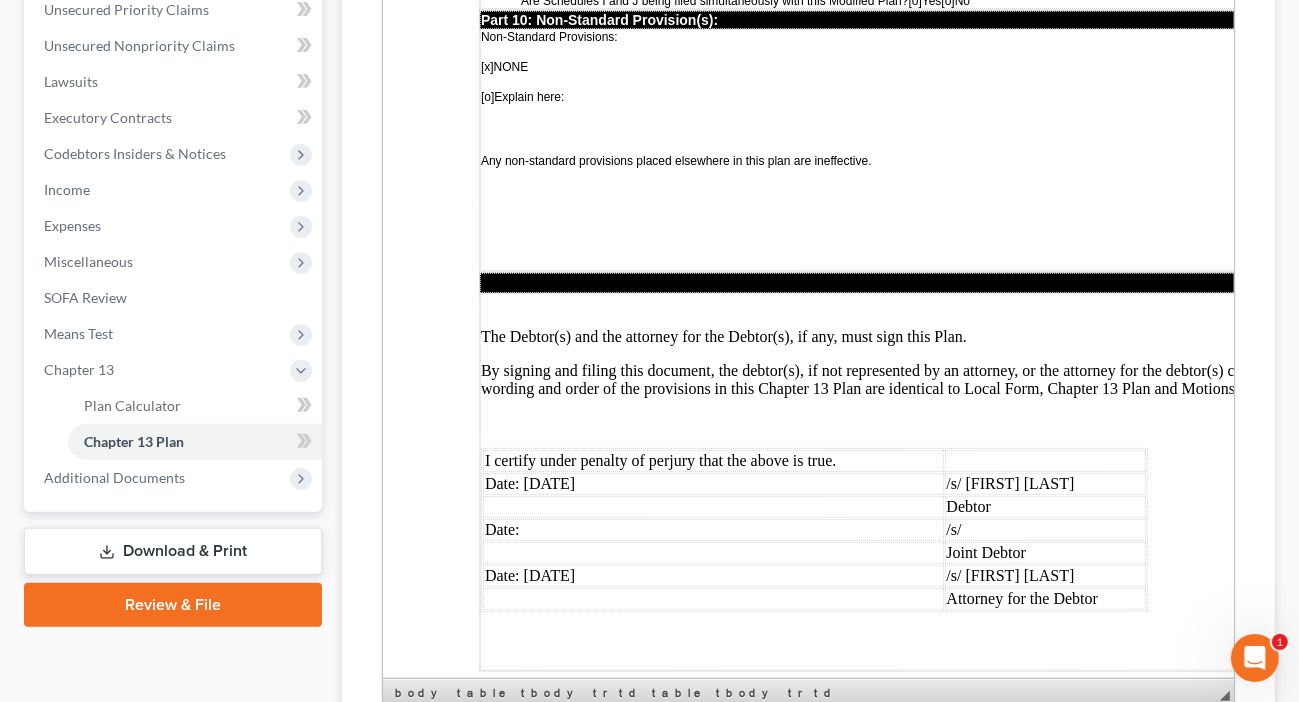 click on "Date: [DATE]" at bounding box center (712, 576) 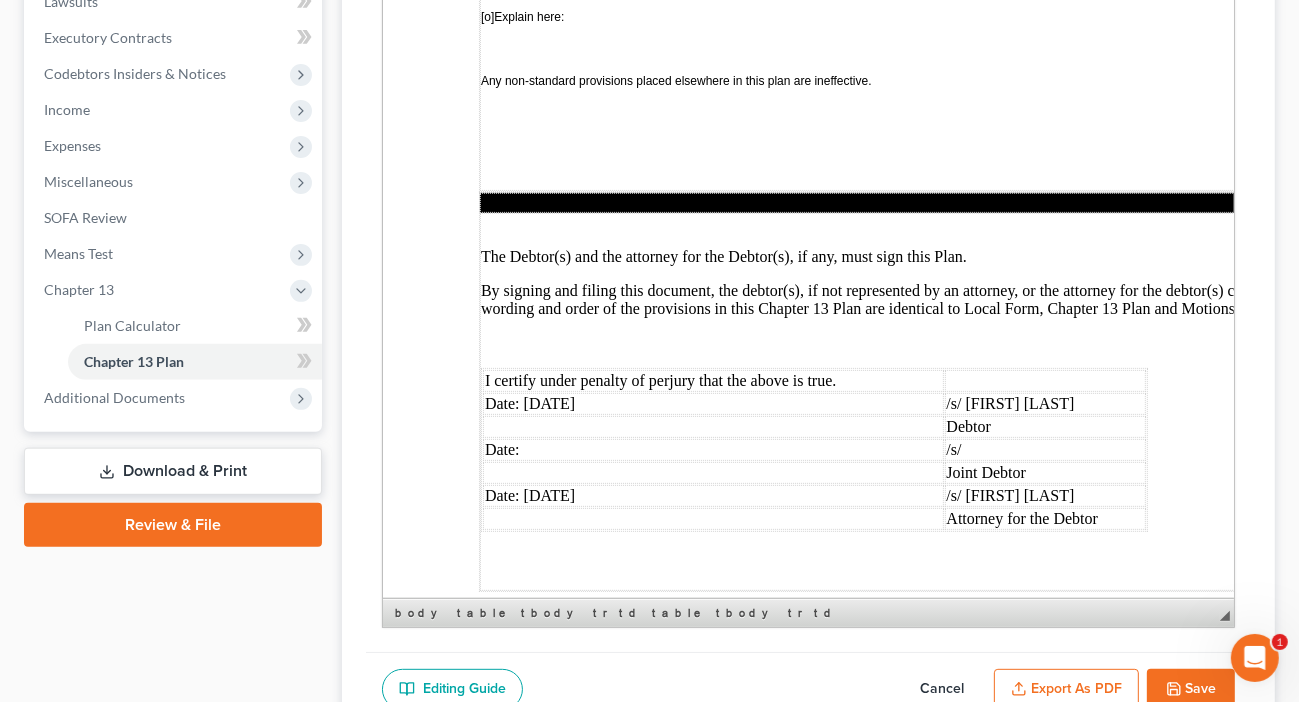 scroll, scrollTop: 708, scrollLeft: 0, axis: vertical 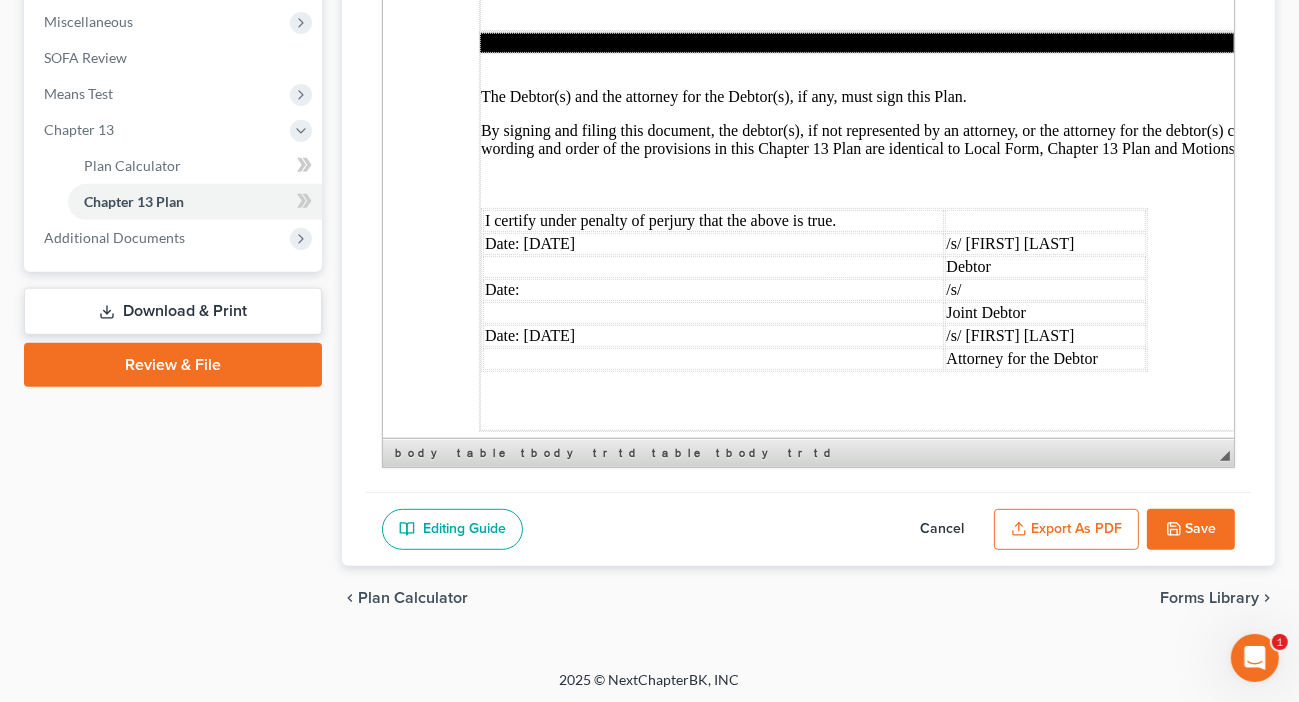 click on "Save" at bounding box center [1191, 530] 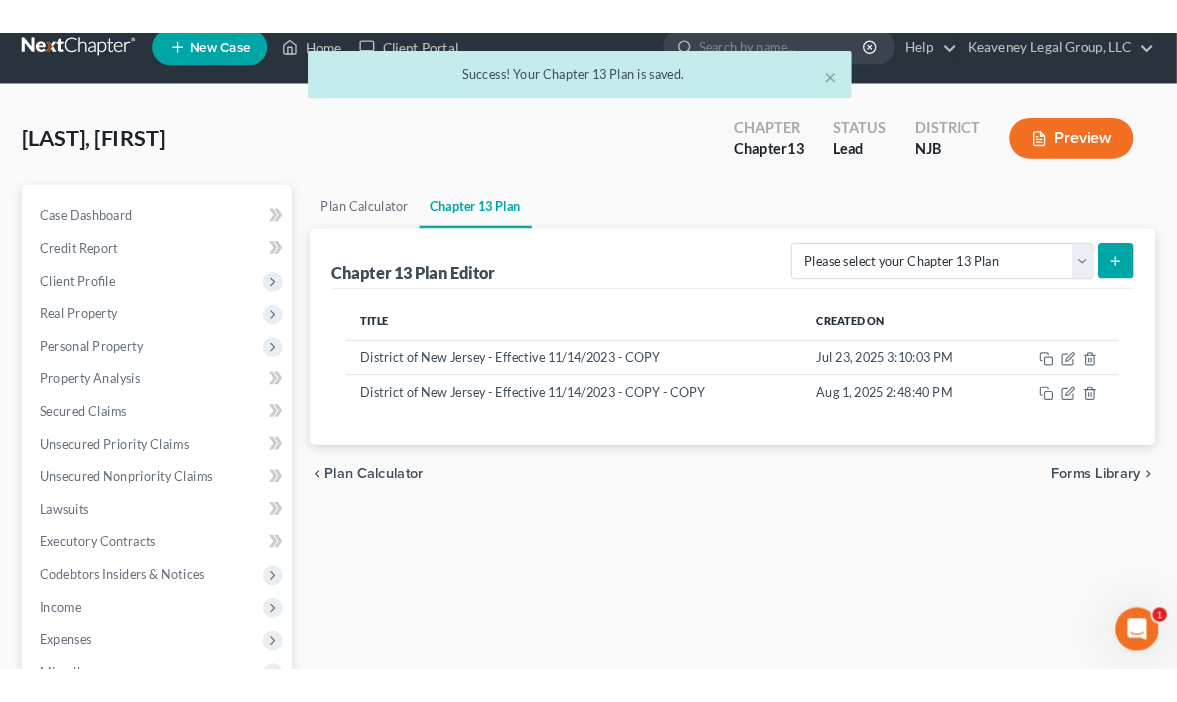 scroll, scrollTop: 0, scrollLeft: 0, axis: both 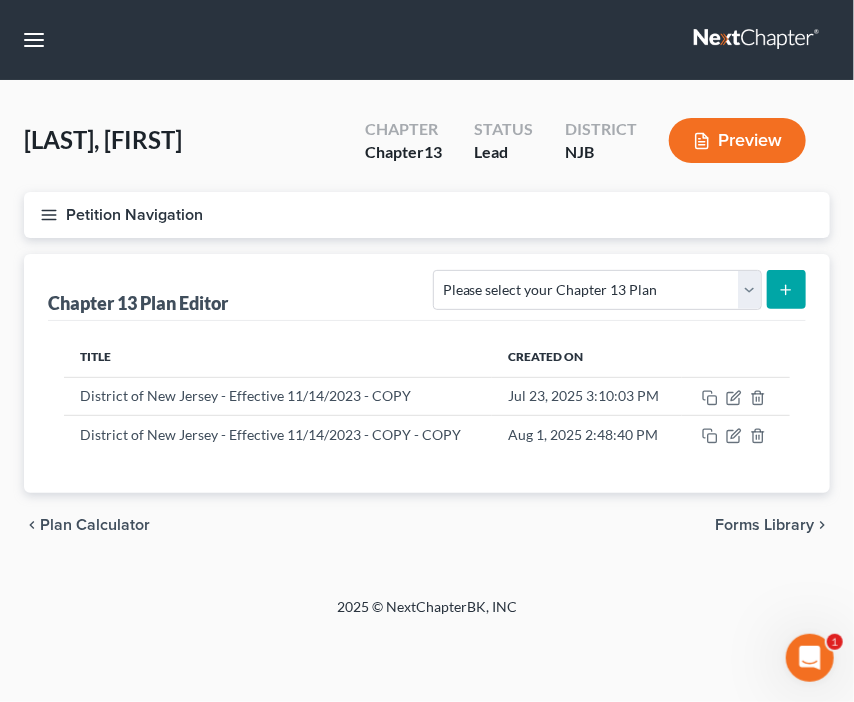 click on "[LAST], [FIRST] Upgraded Chapter Chapter  13 Status Lead District NJB Preview Petition Navigation
Case Dashboard
Payments
Invoices
Payments
Credit Report
Income" at bounding box center [427, 339] 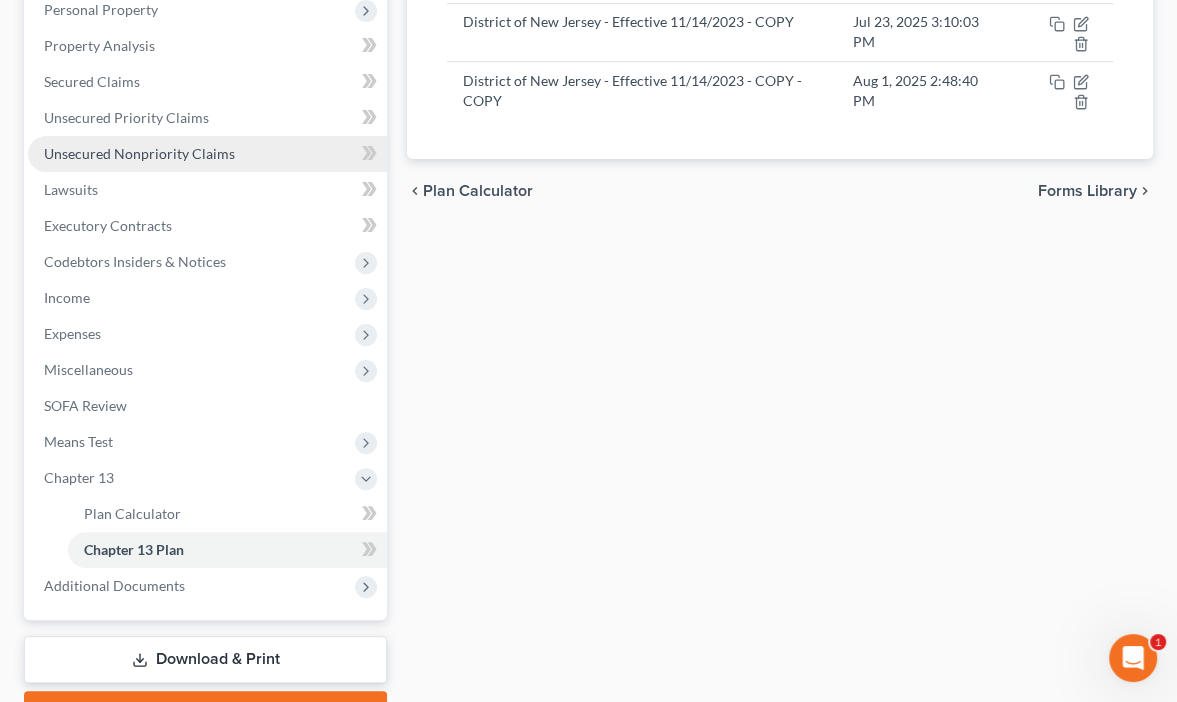 scroll, scrollTop: 400, scrollLeft: 0, axis: vertical 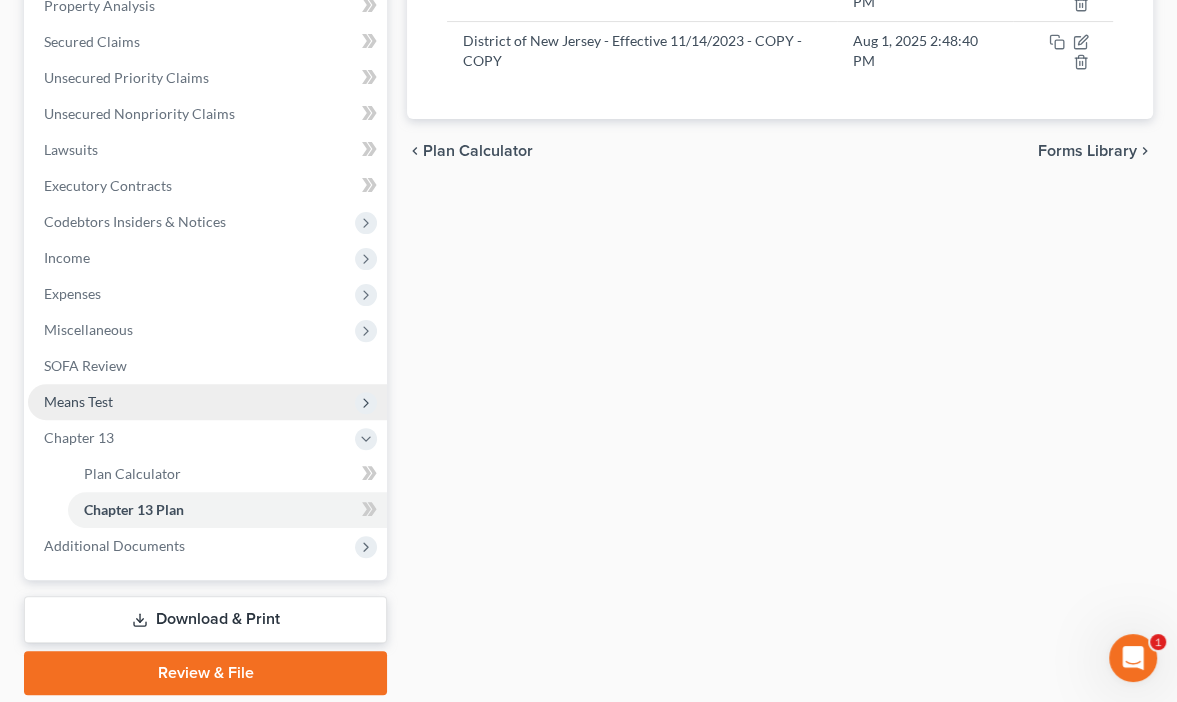 click on "Means Test" at bounding box center [207, 402] 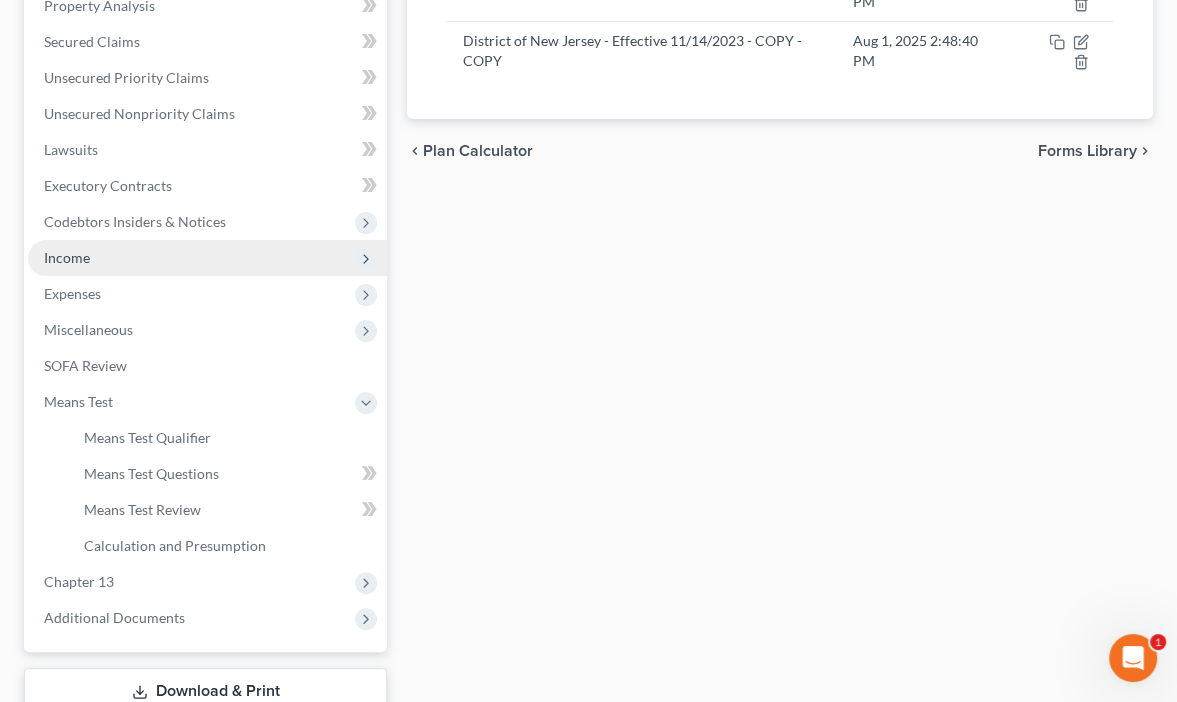 click on "Income" at bounding box center (207, 258) 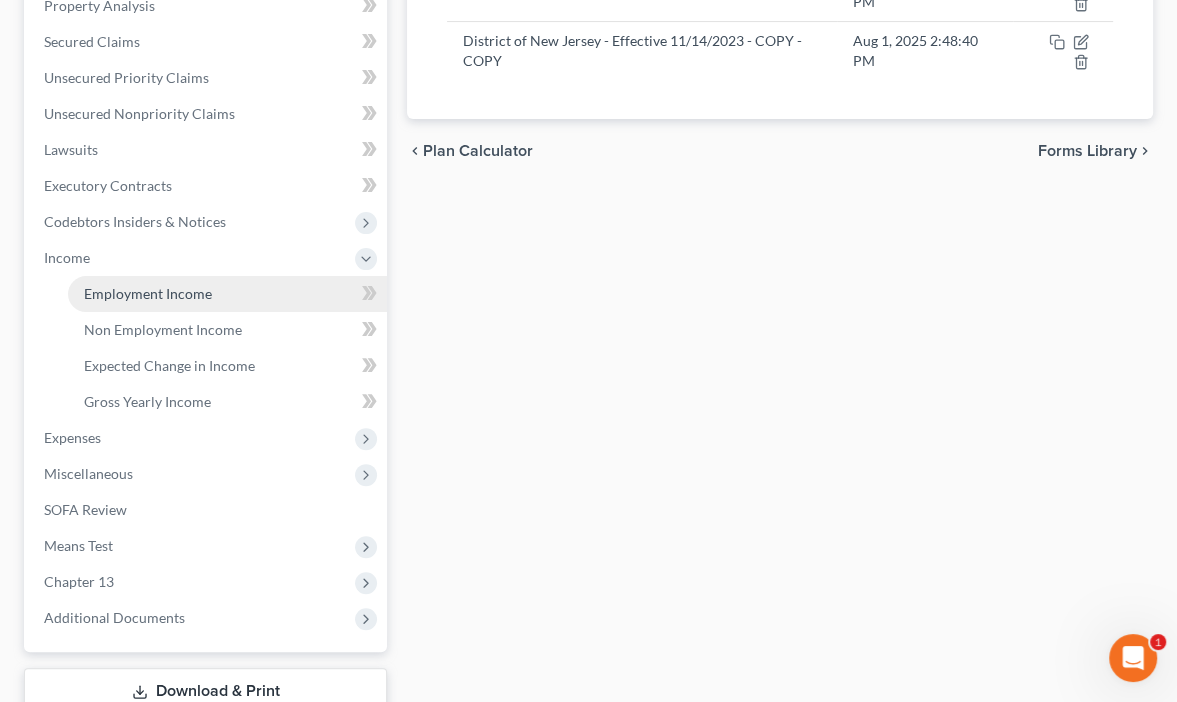 click on "Employment Income" at bounding box center [148, 293] 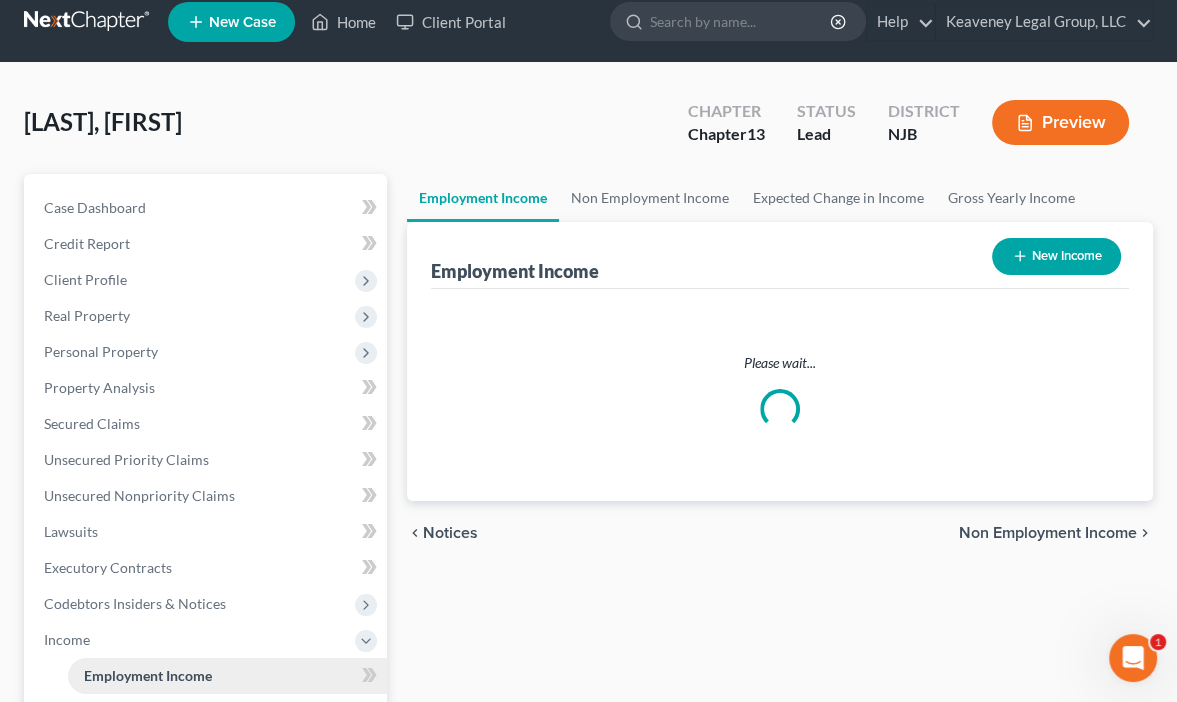 scroll, scrollTop: 0, scrollLeft: 0, axis: both 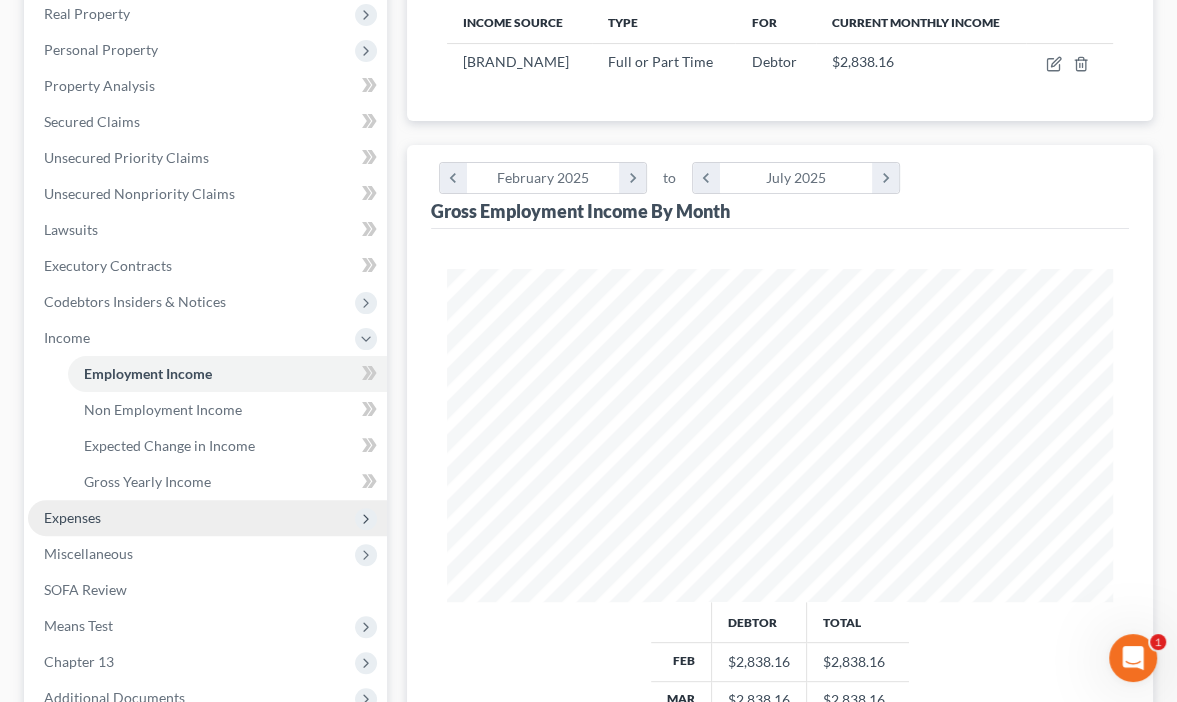 click on "Expenses" at bounding box center (207, 518) 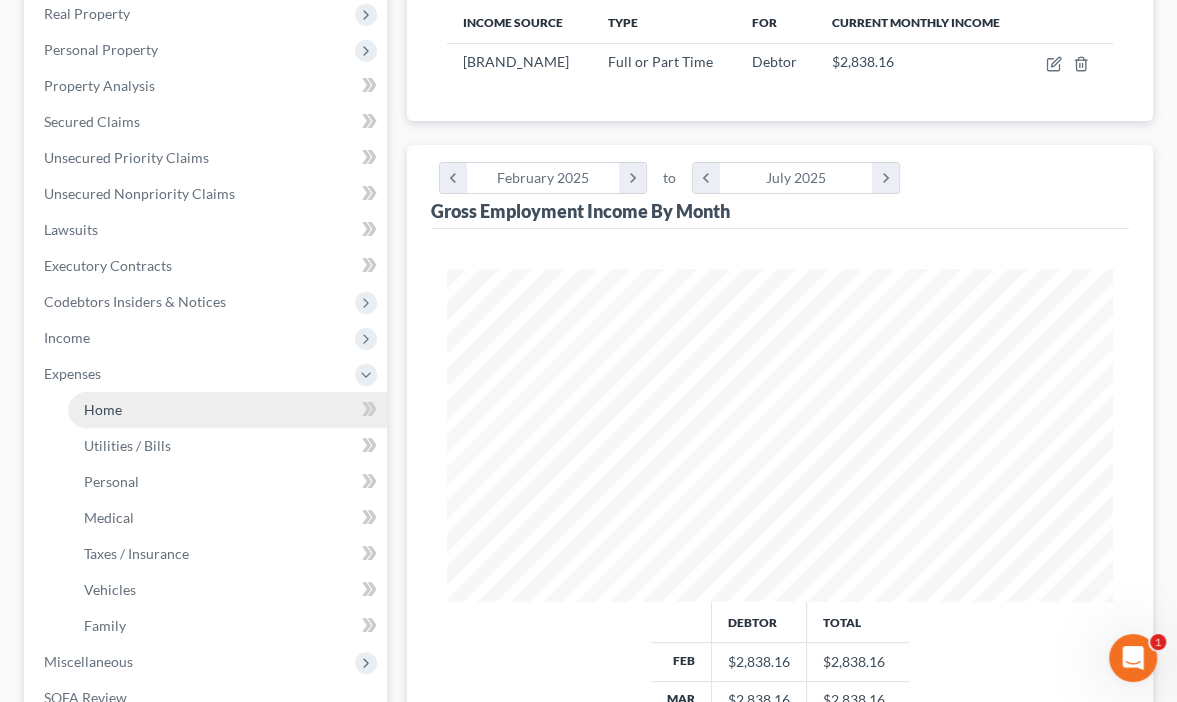 click on "Home" at bounding box center (227, 410) 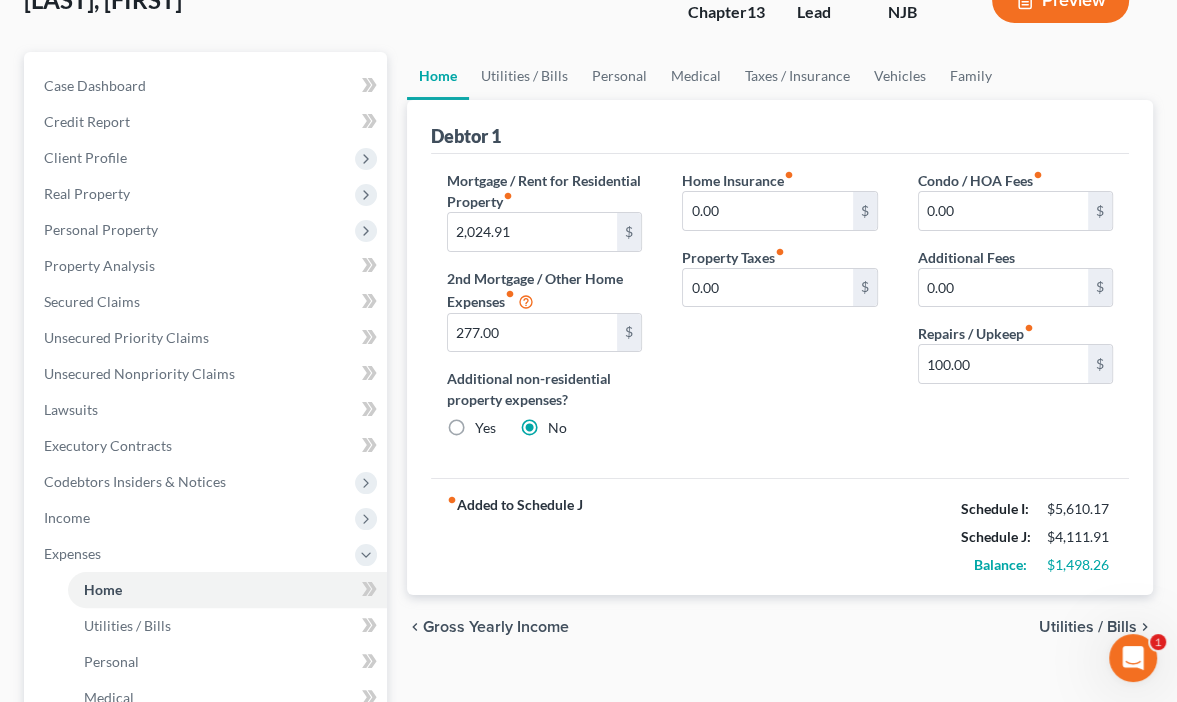 scroll, scrollTop: 240, scrollLeft: 0, axis: vertical 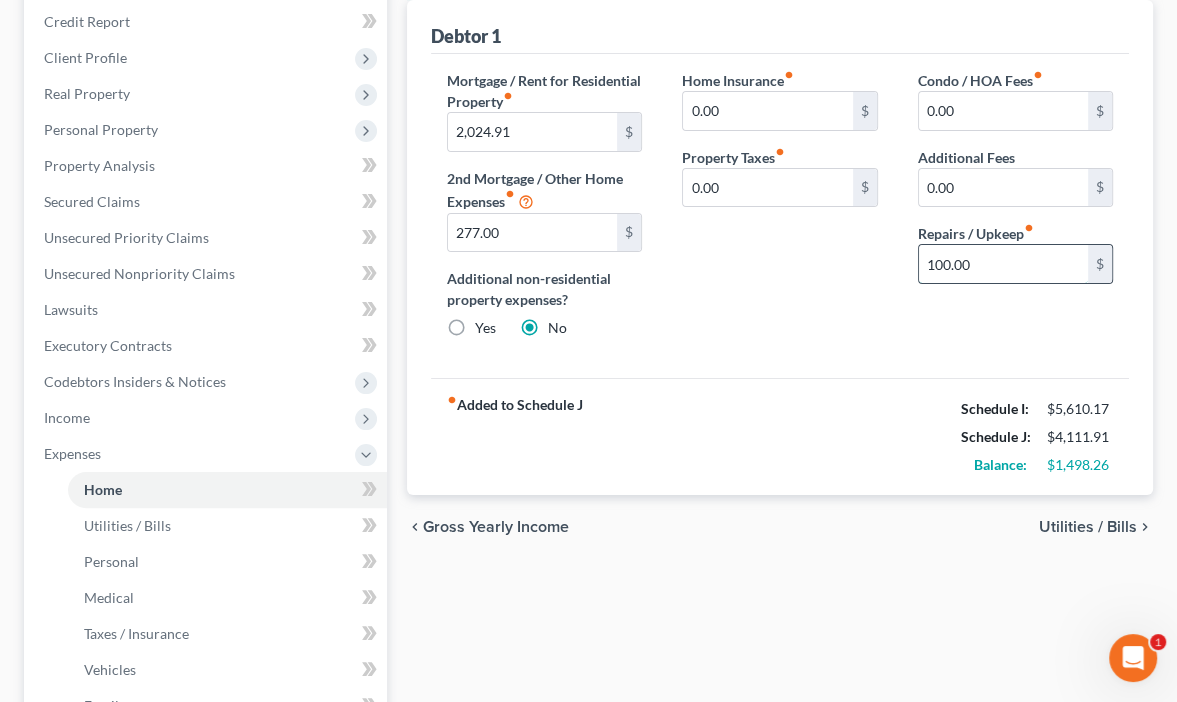 click on "100.00" at bounding box center (1003, 264) 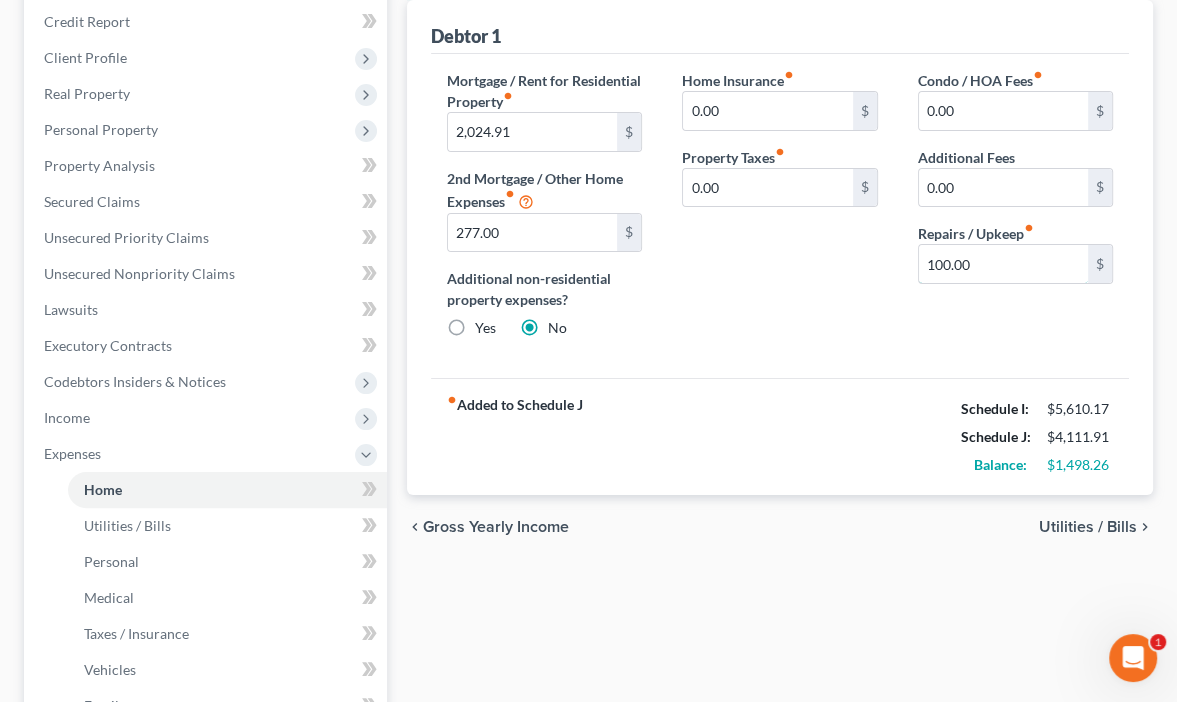 scroll, scrollTop: 29, scrollLeft: 0, axis: vertical 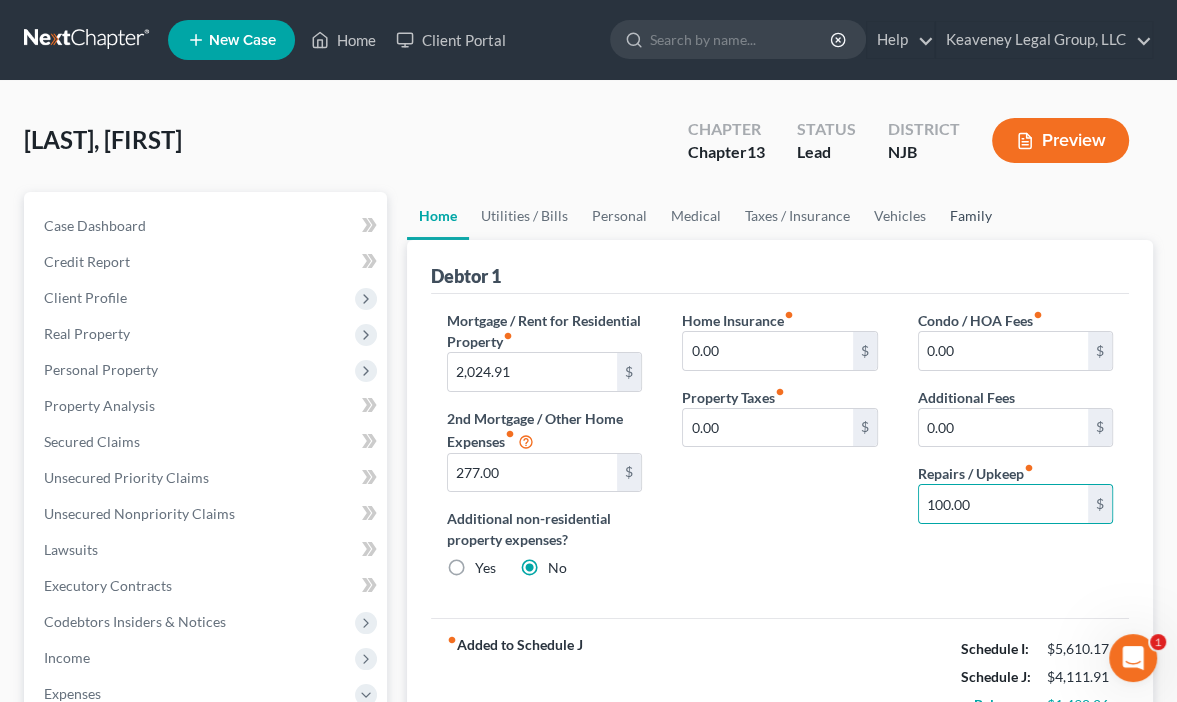 click on "Family" at bounding box center [971, 216] 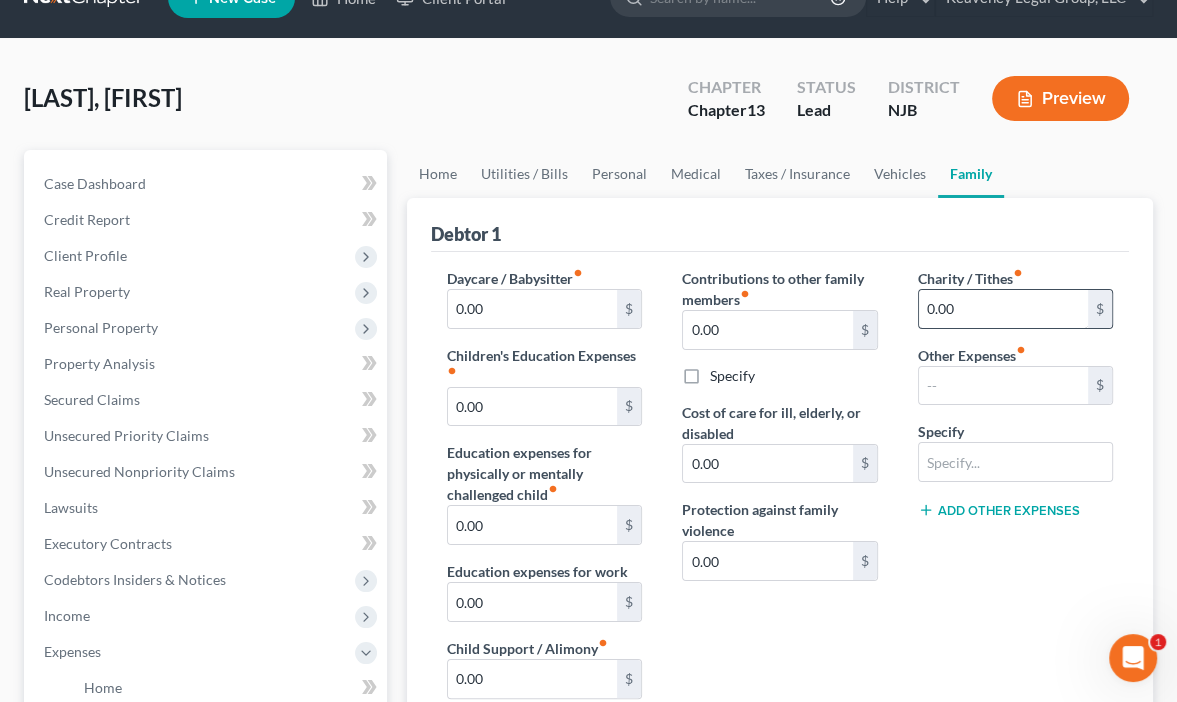 scroll, scrollTop: 80, scrollLeft: 0, axis: vertical 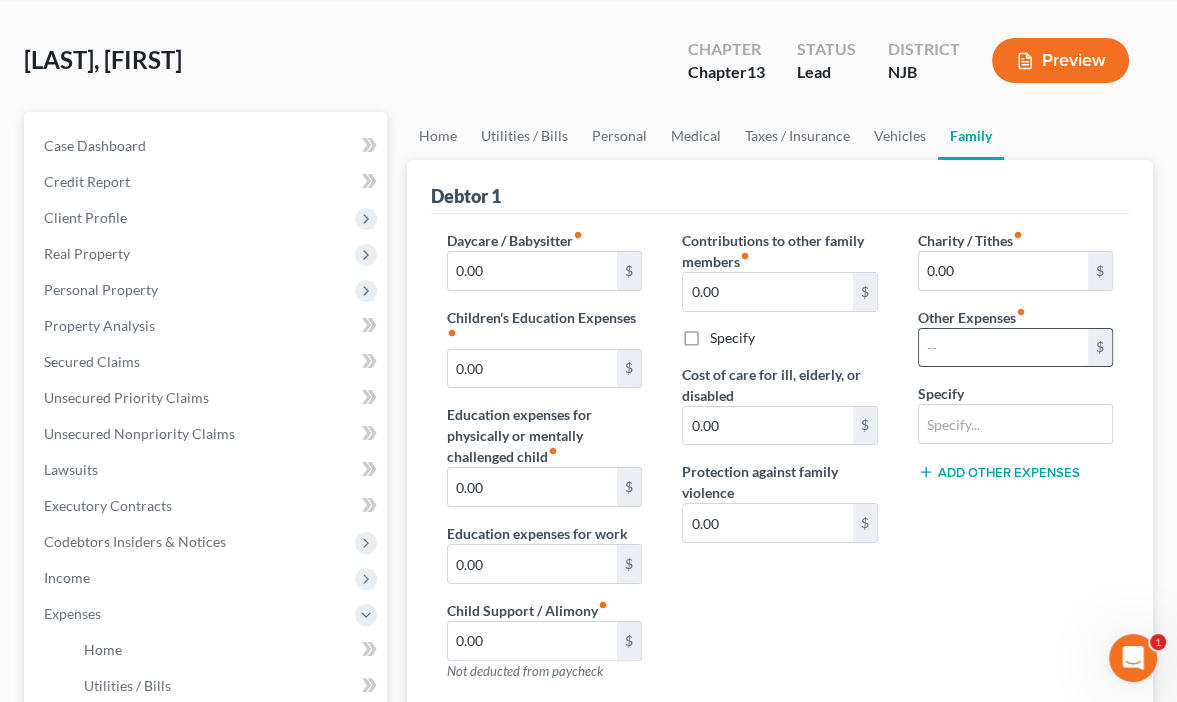 click at bounding box center [1003, 348] 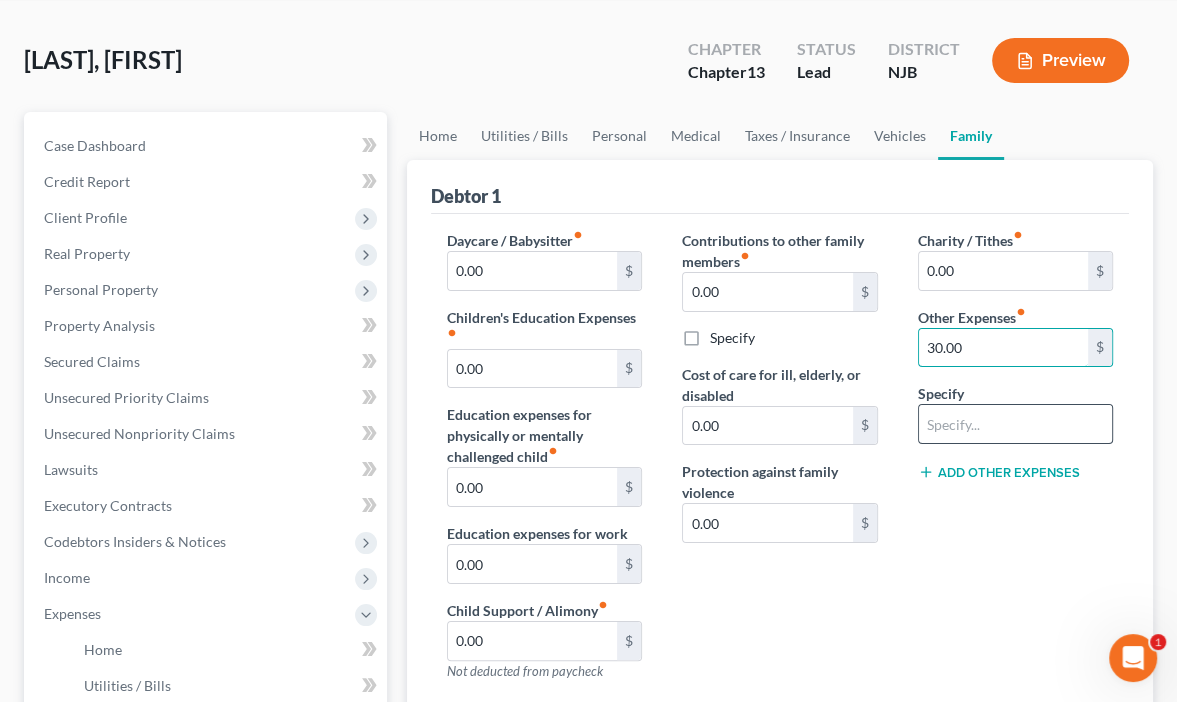 type on "30.00" 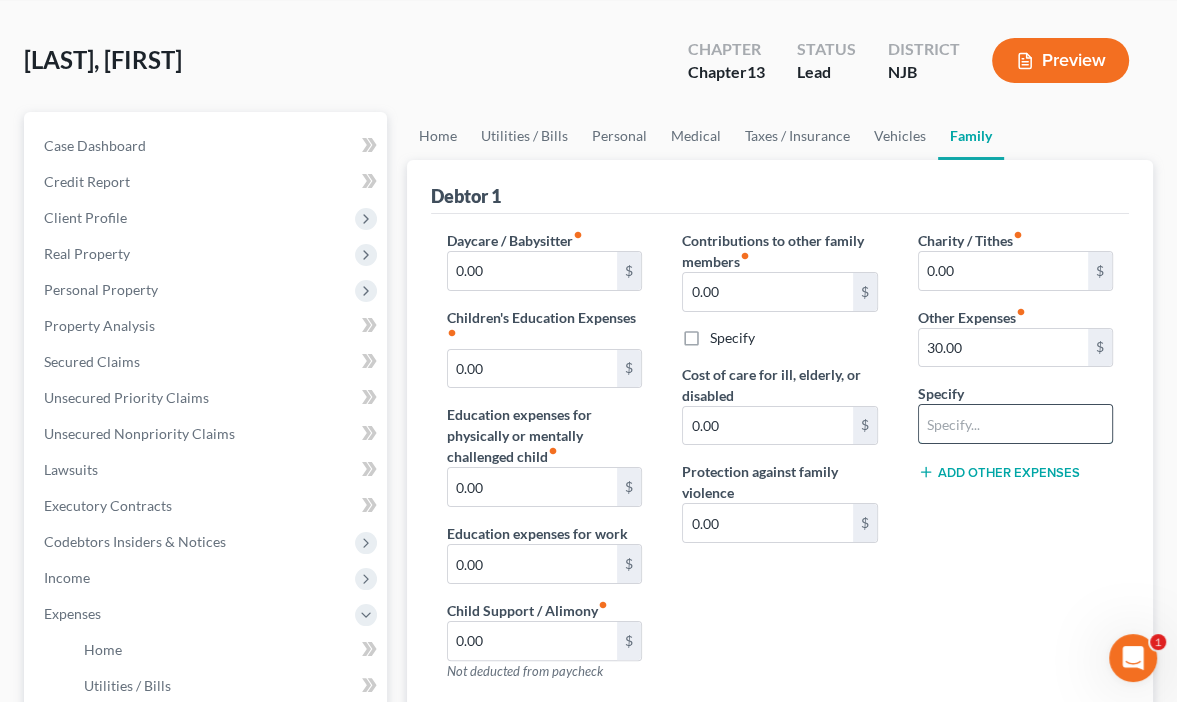 click at bounding box center [1015, 424] 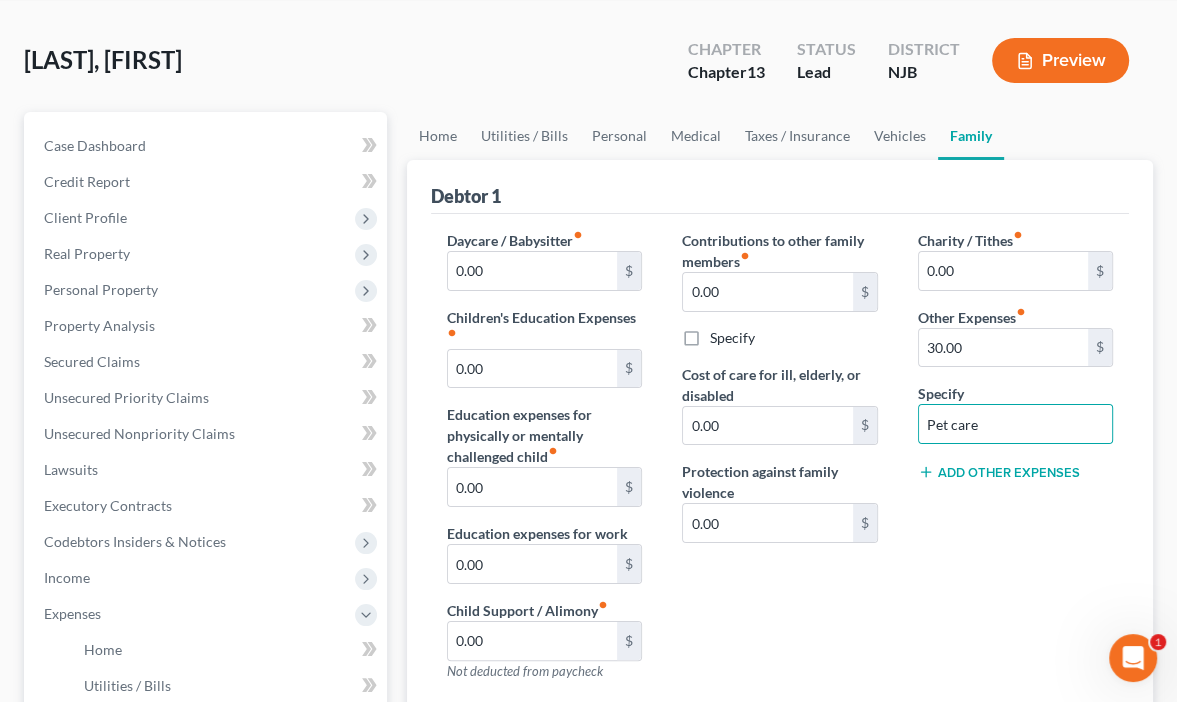 click on "Charity / Tithes  fiber_manual_record 0.00 $ Other Expenses  fiber_manual_record 30.00 $ Specify Pet care Add Other Expenses" at bounding box center (1015, 463) 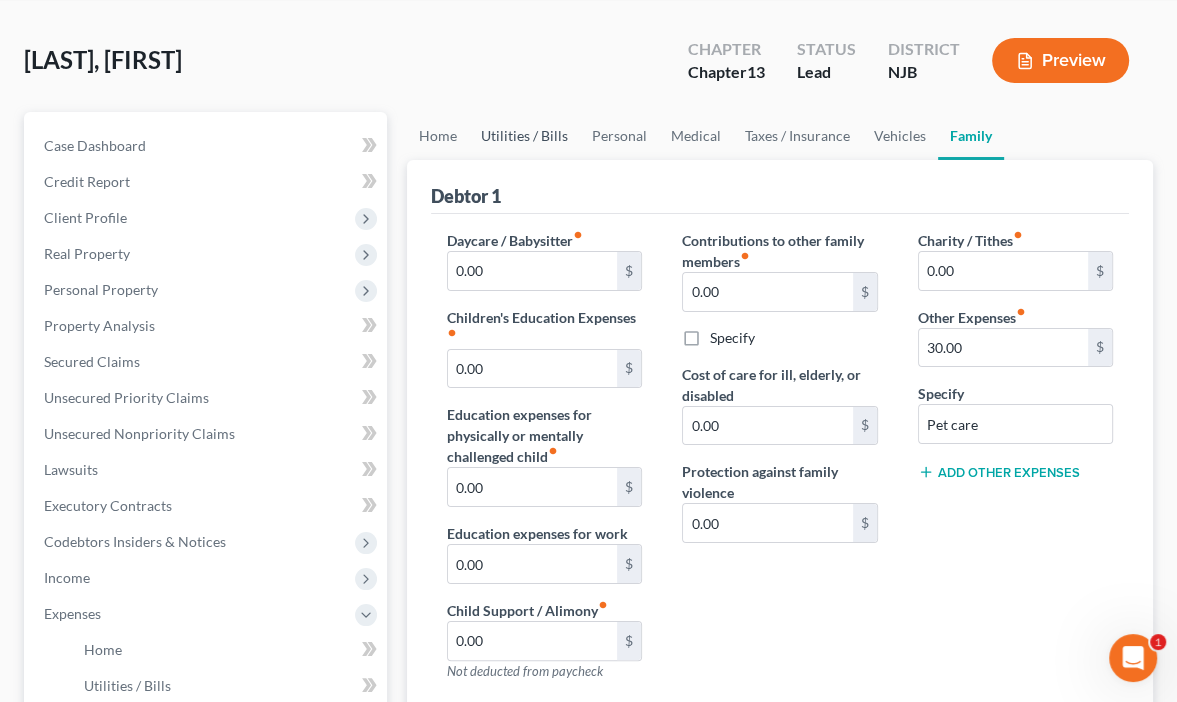 click on "Utilities / Bills" at bounding box center [524, 136] 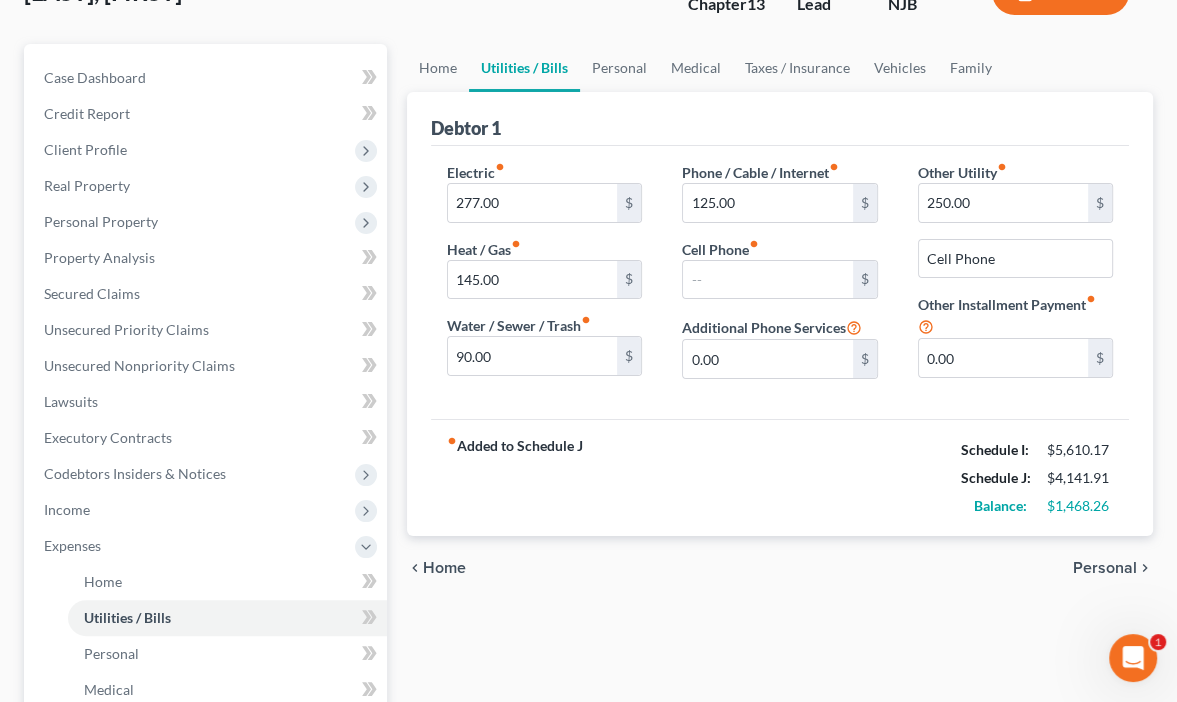 scroll, scrollTop: 160, scrollLeft: 0, axis: vertical 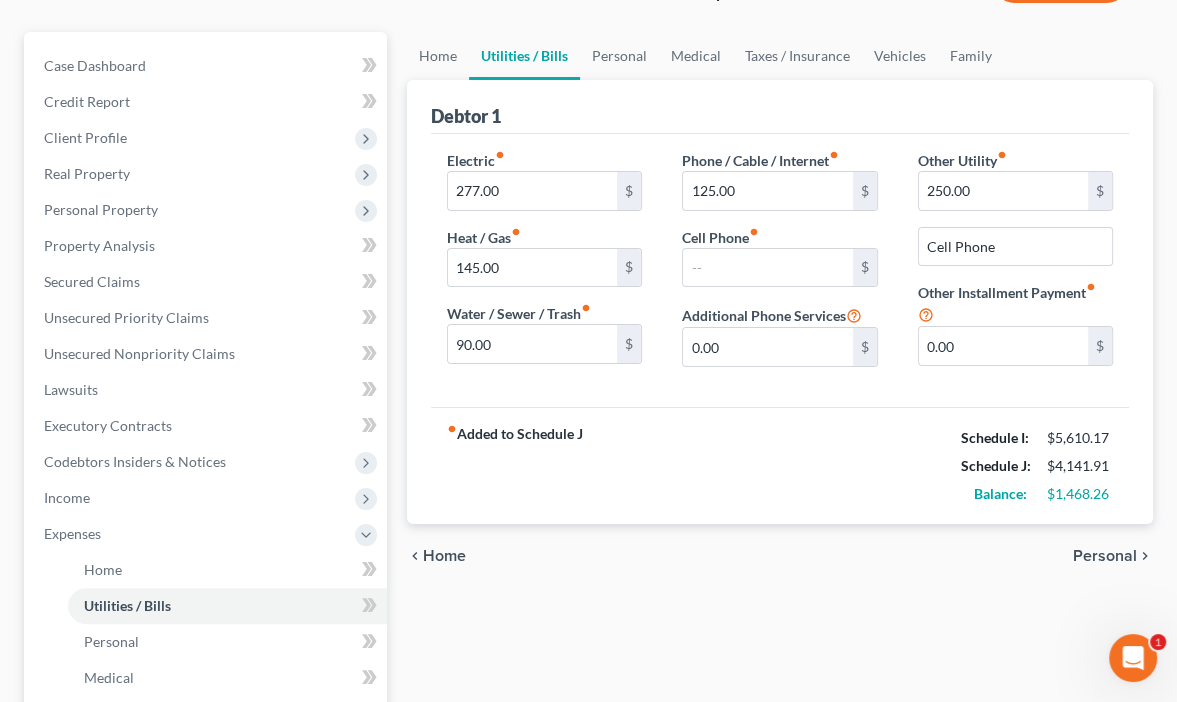 click on "Debtor 1" at bounding box center [780, 107] 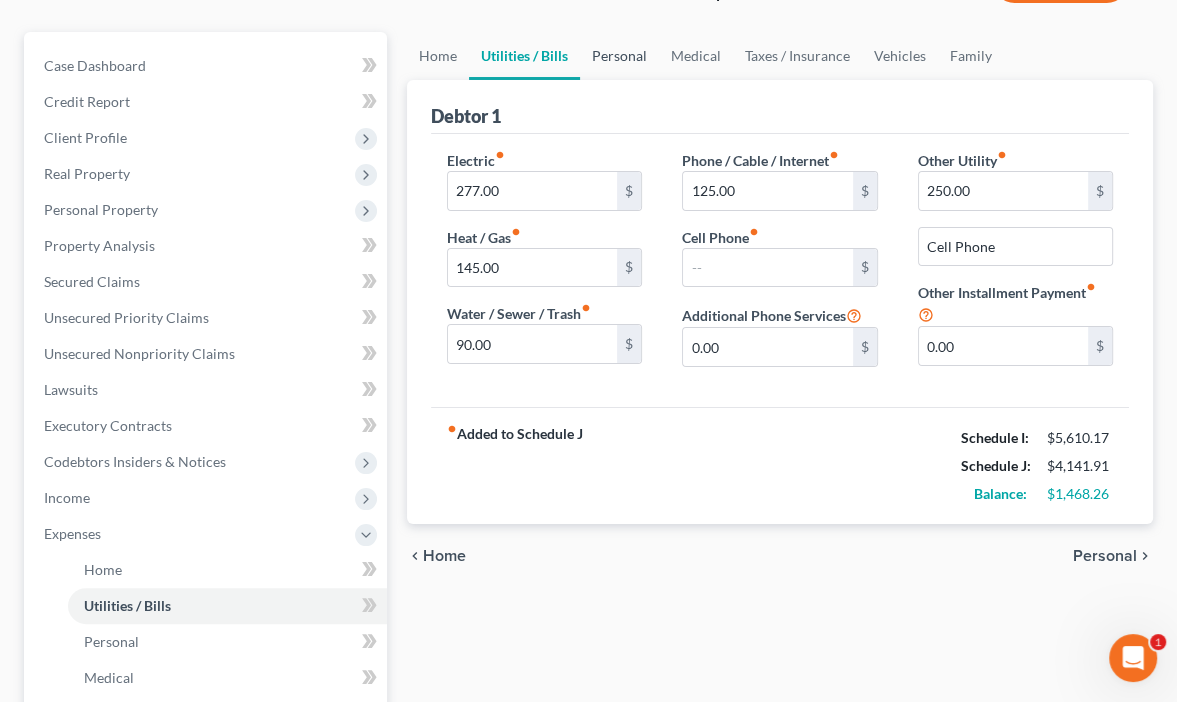 click on "Personal" at bounding box center (619, 56) 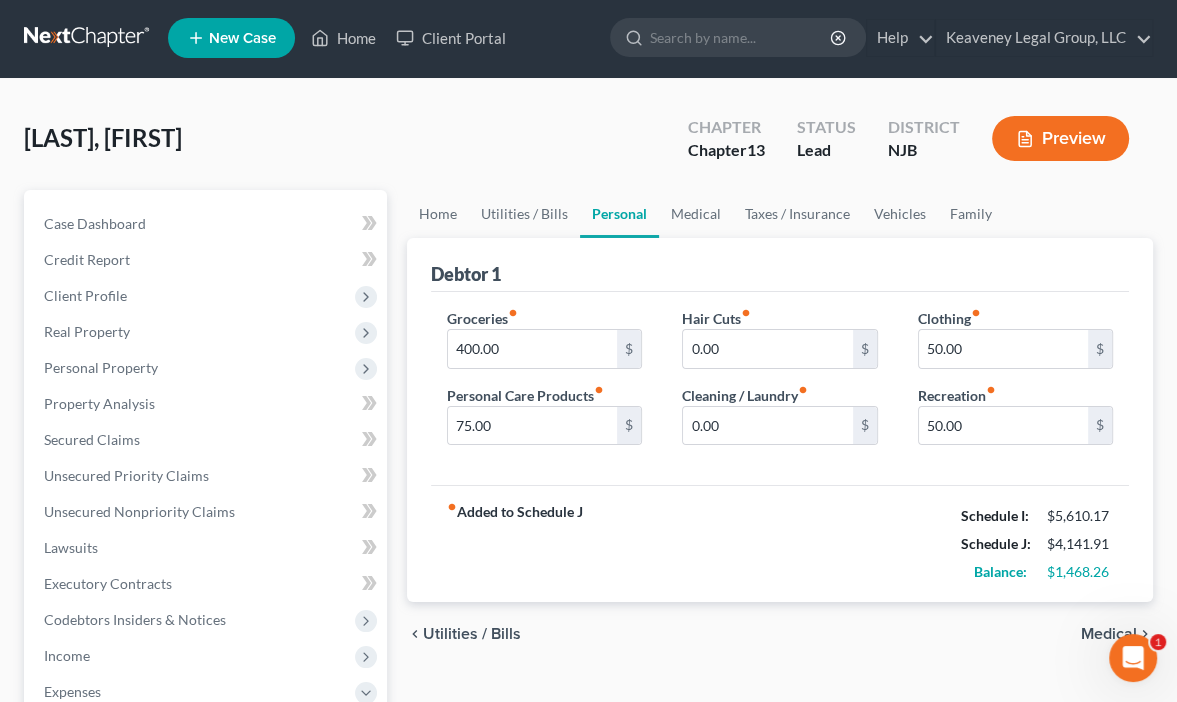 scroll, scrollTop: 0, scrollLeft: 0, axis: both 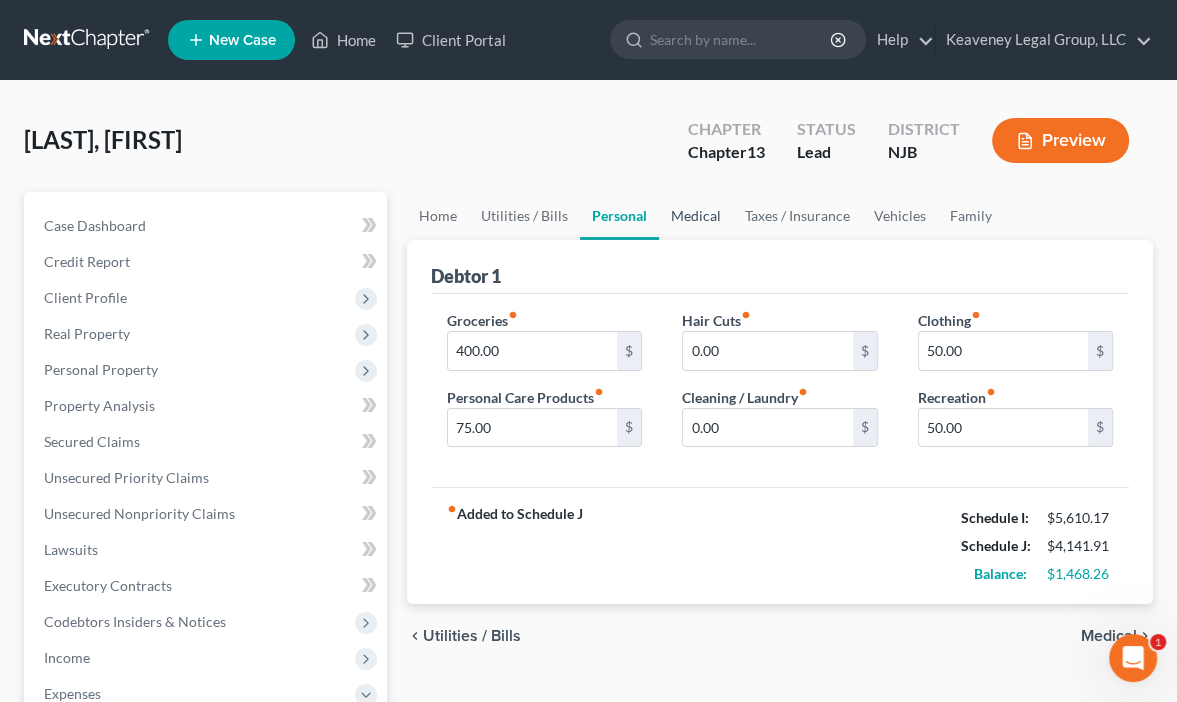 click on "Medical" at bounding box center (696, 216) 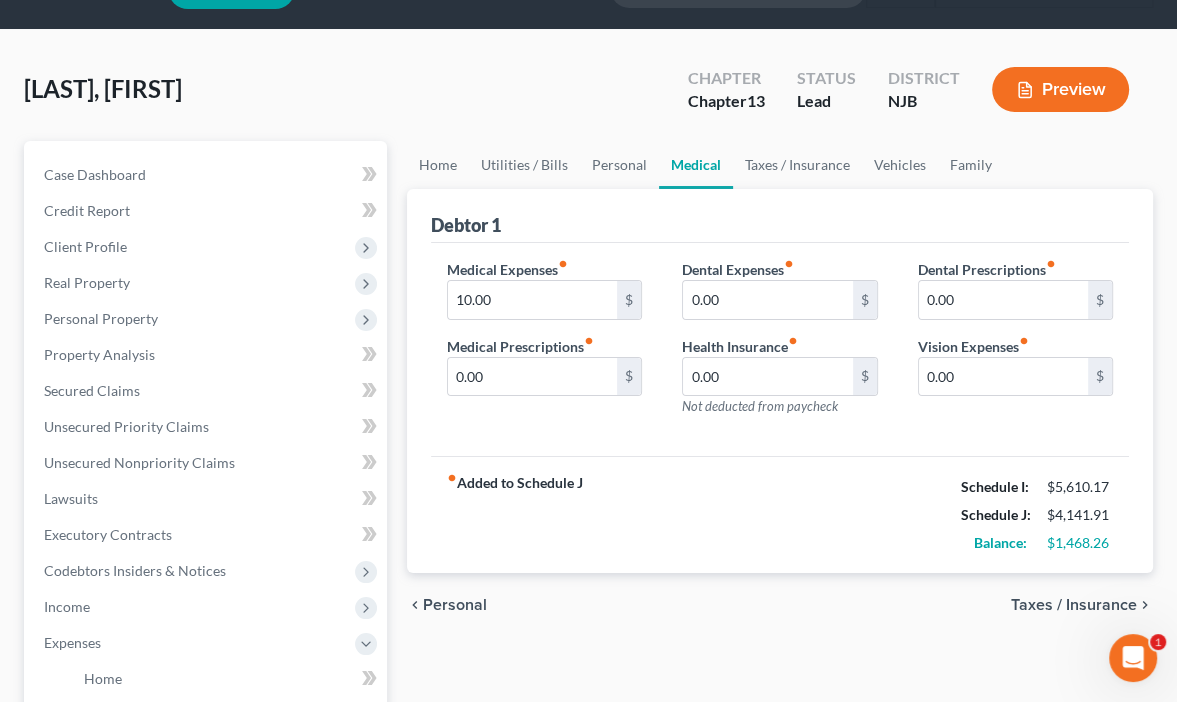 scroll, scrollTop: 80, scrollLeft: 0, axis: vertical 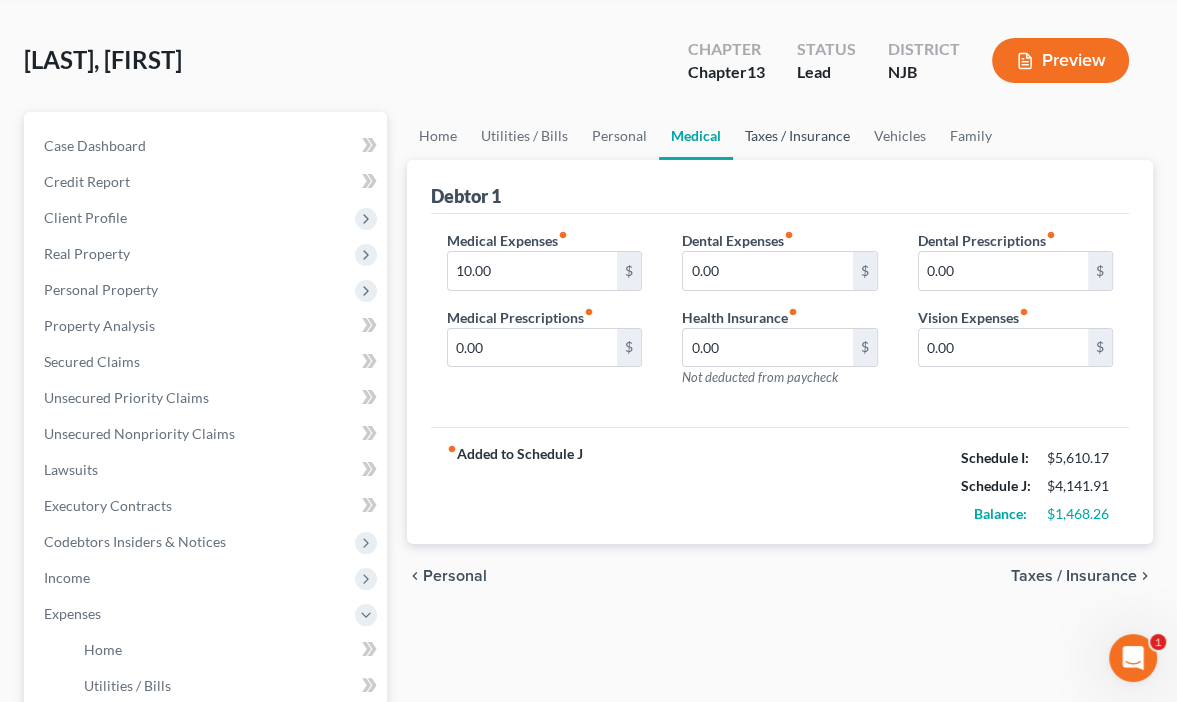 click on "Taxes / Insurance" at bounding box center (797, 136) 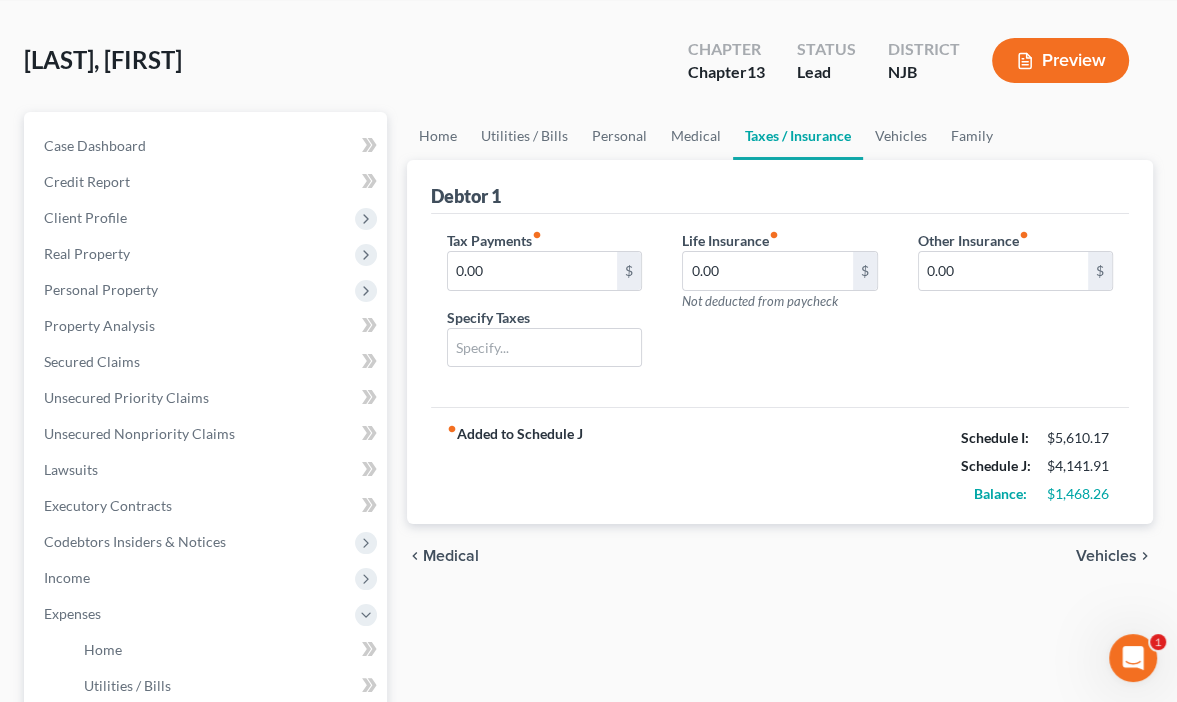 scroll, scrollTop: 0, scrollLeft: 0, axis: both 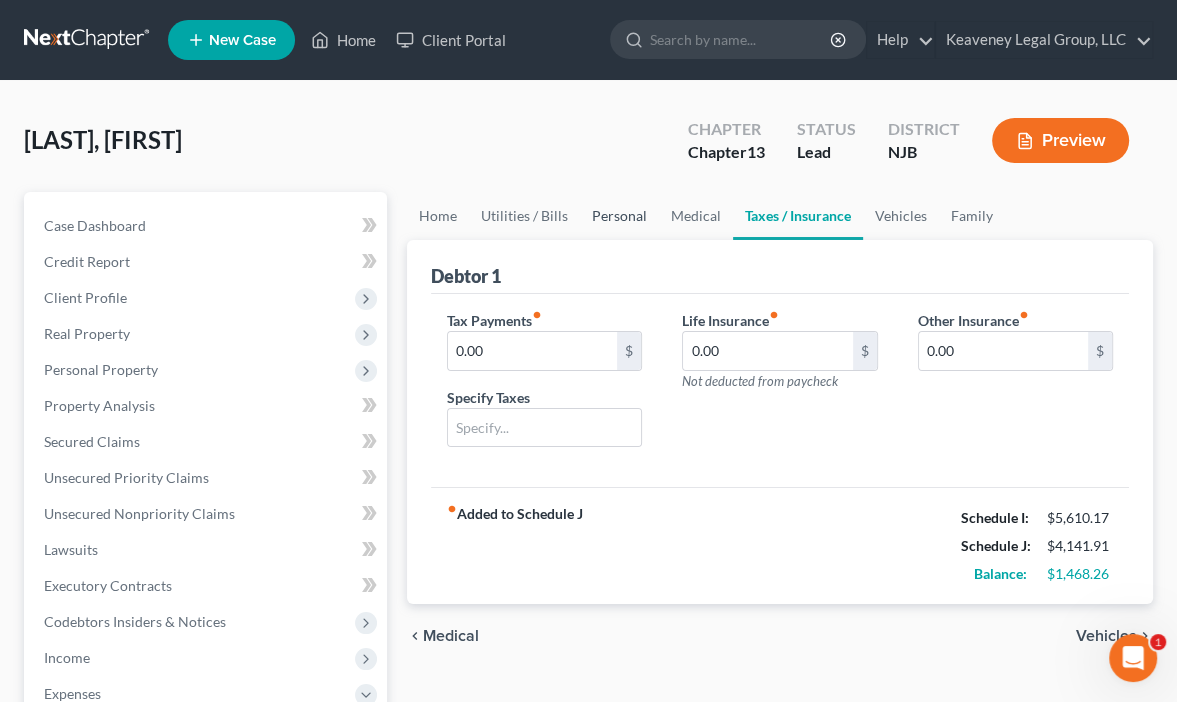 click on "Personal" at bounding box center [619, 216] 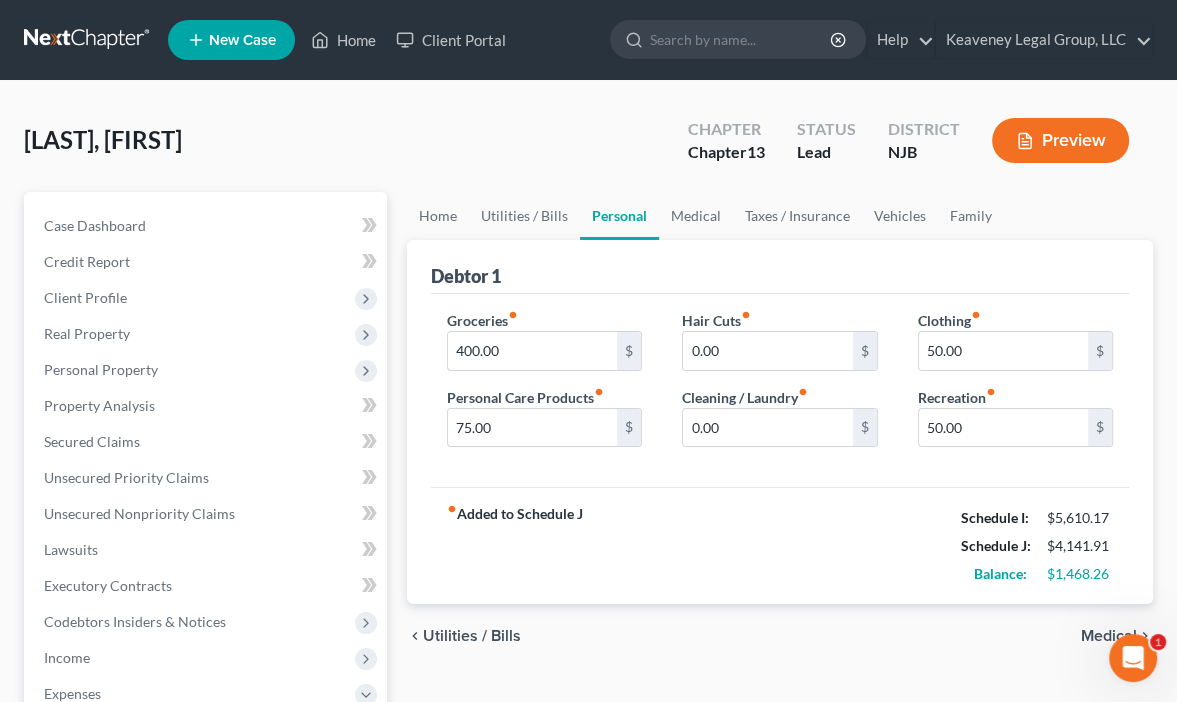 click on "[LAST], [FIRST] Upgraded Chapter Chapter  13 Status Lead District NJB Preview" at bounding box center (588, 148) 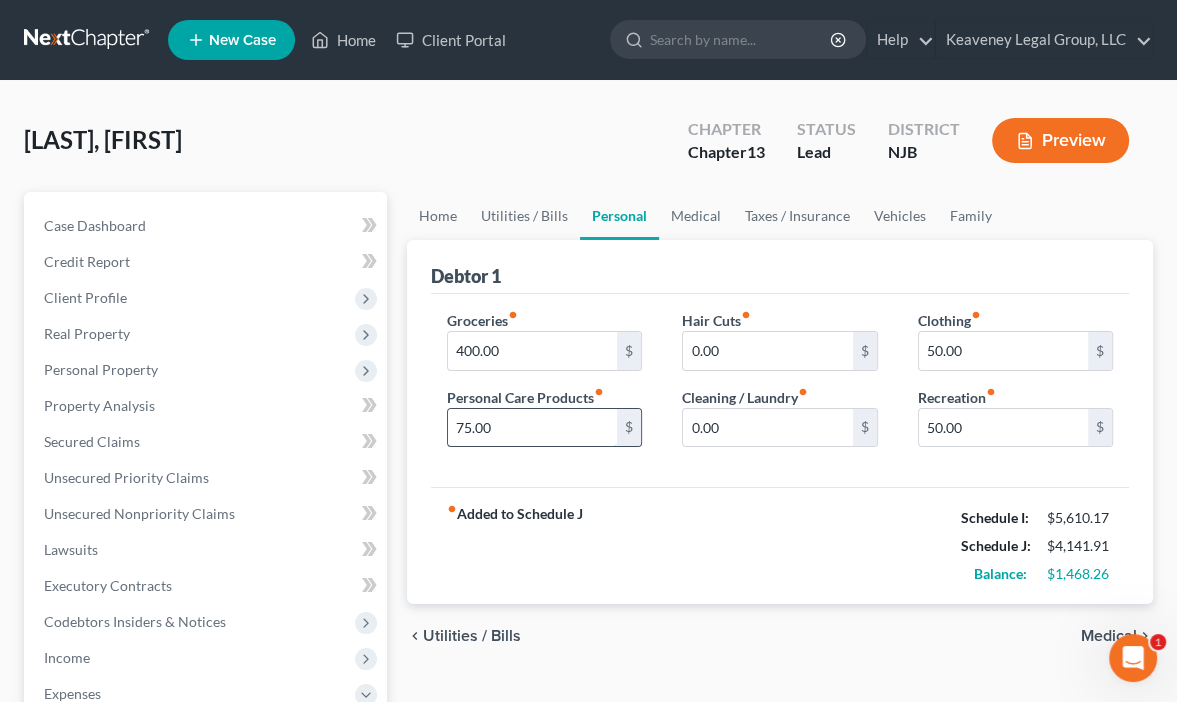 click on "75.00" at bounding box center [532, 428] 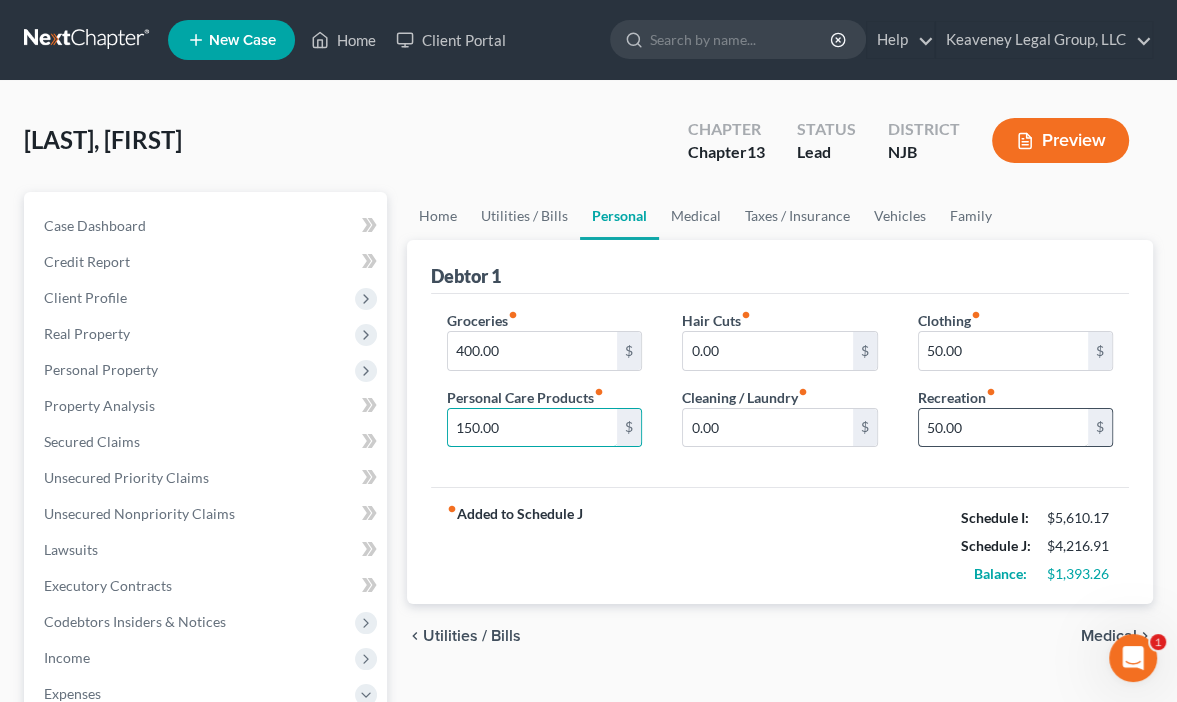 type on "150.00" 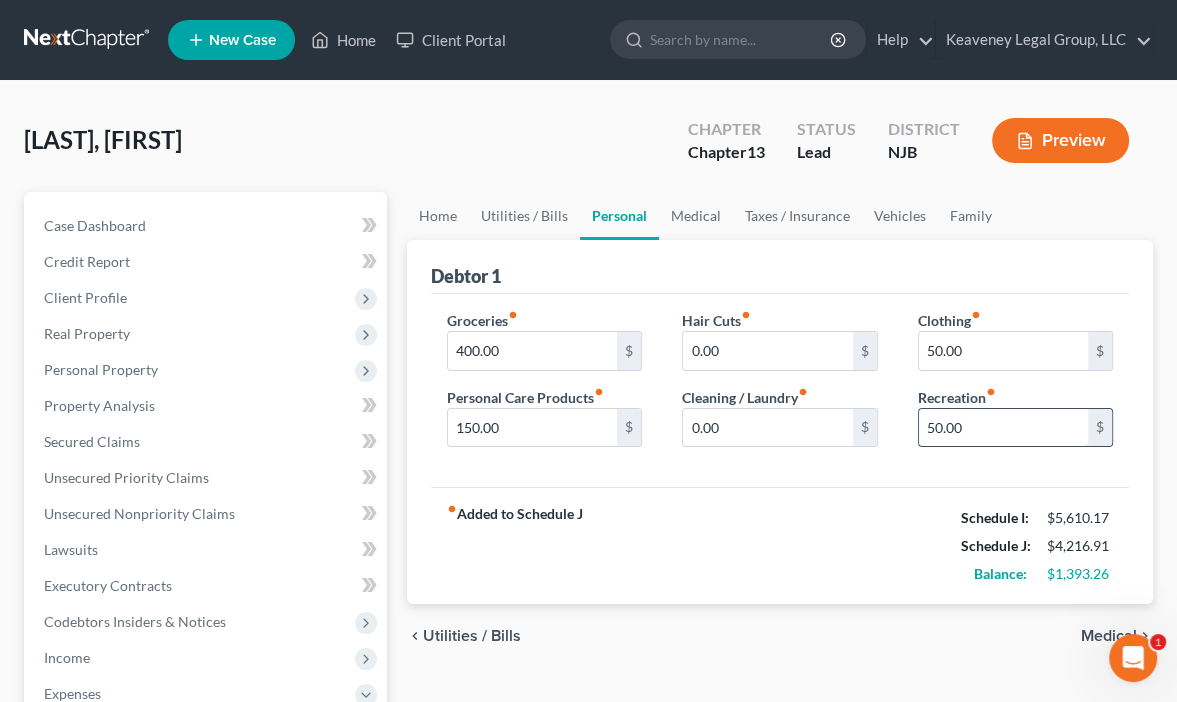 click on "50.00" at bounding box center [1003, 428] 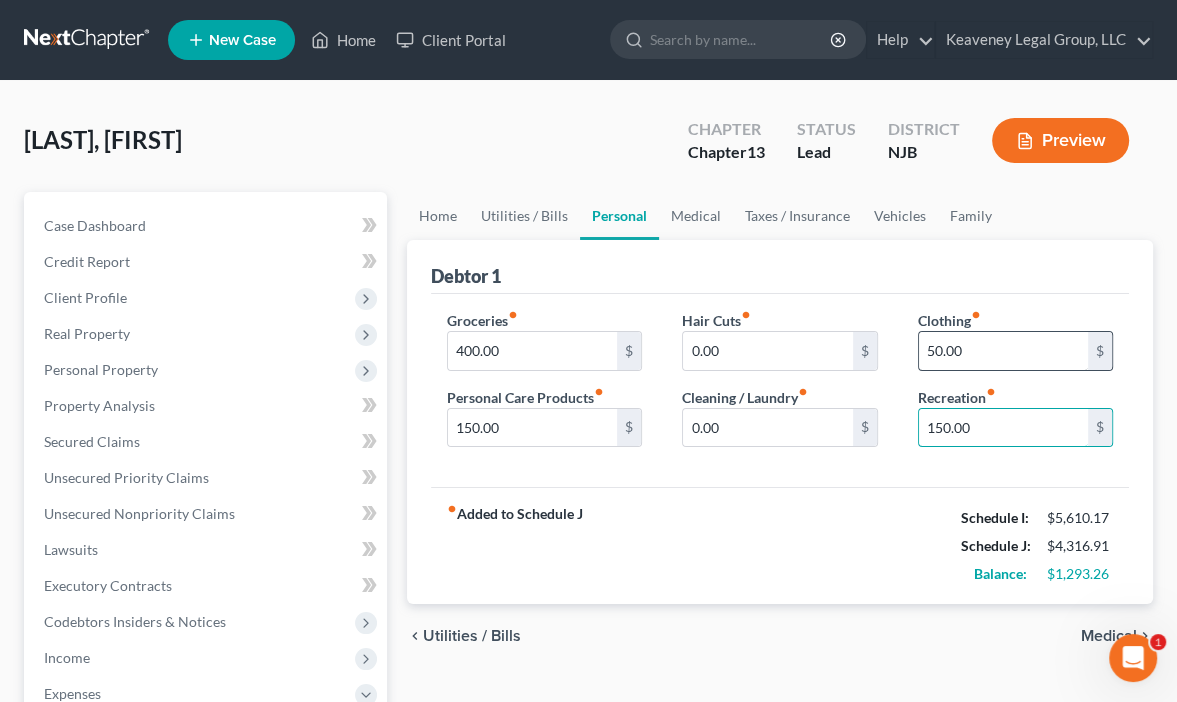 type on "150.00" 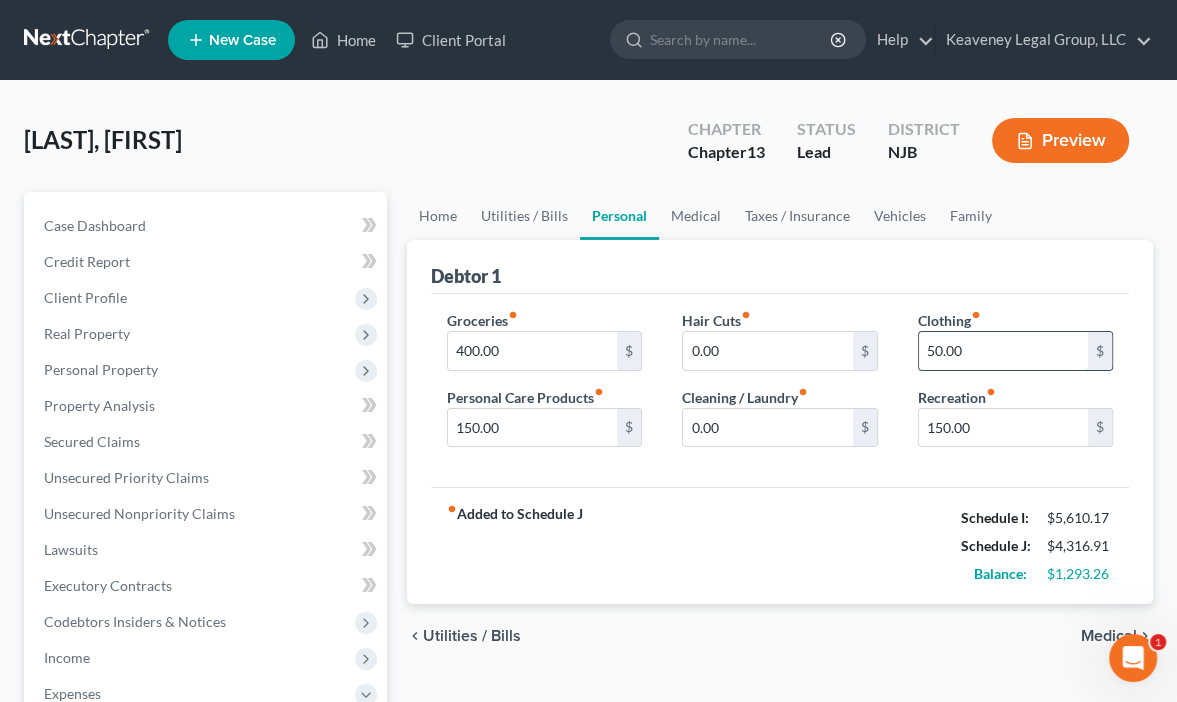 click on "50.00" at bounding box center [1003, 351] 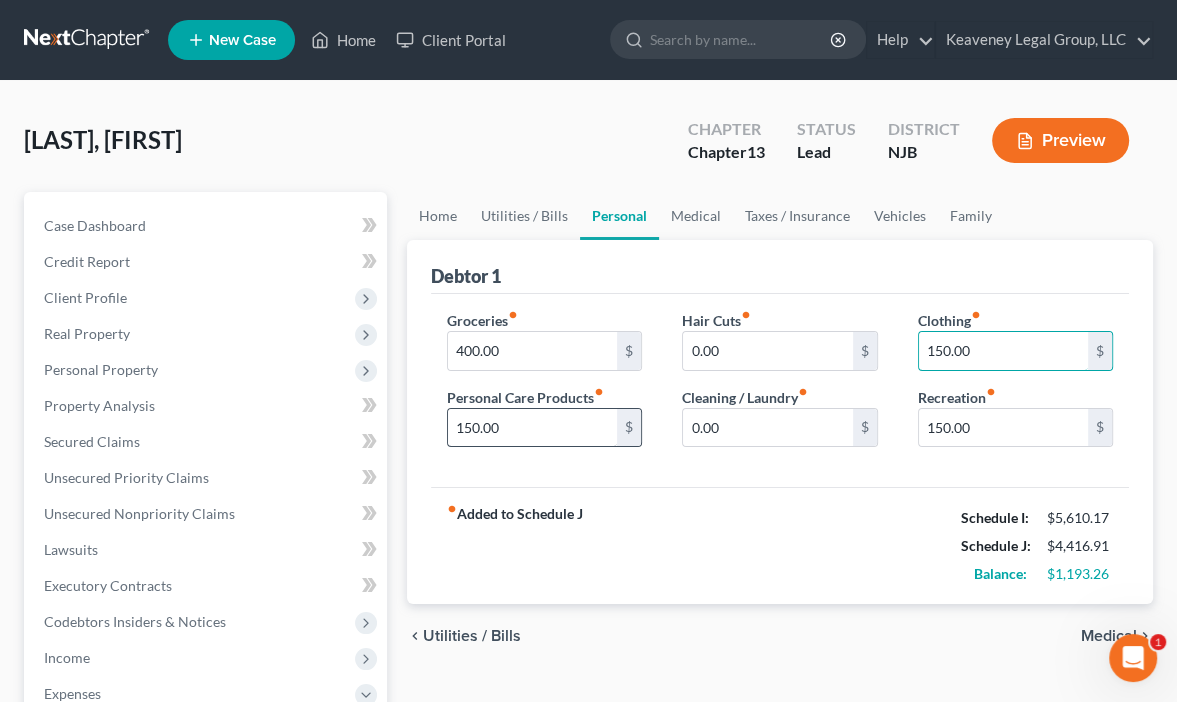 type on "150.00" 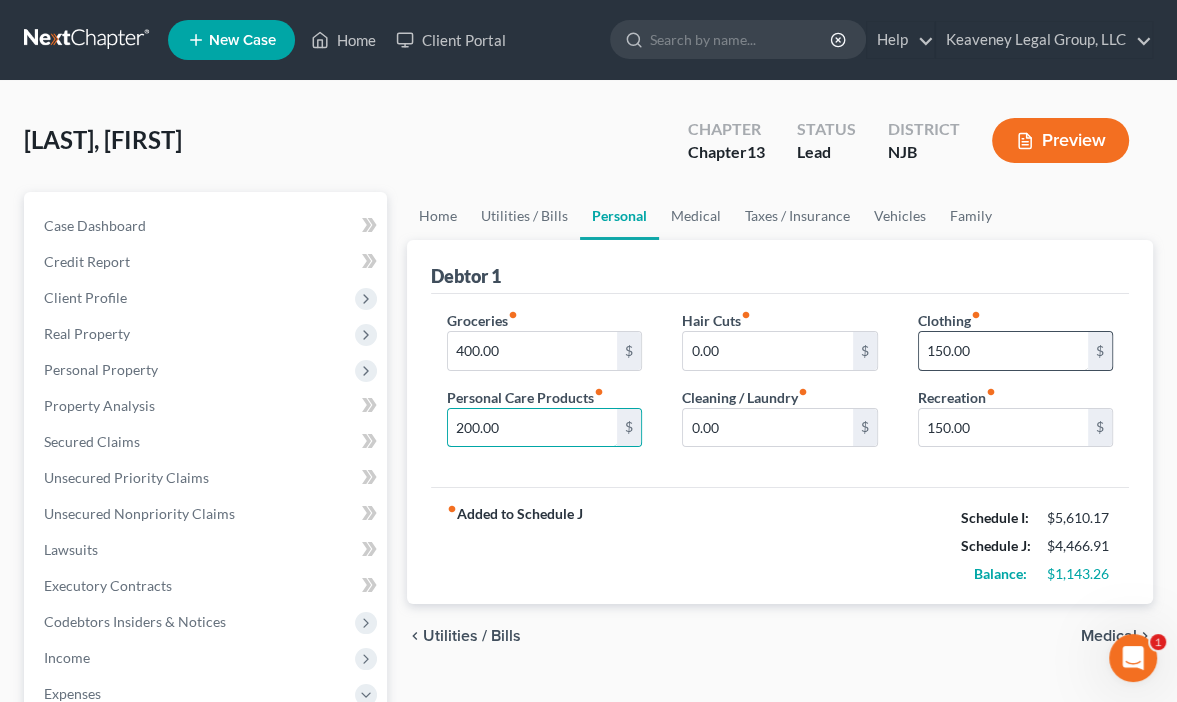 type on "200.00" 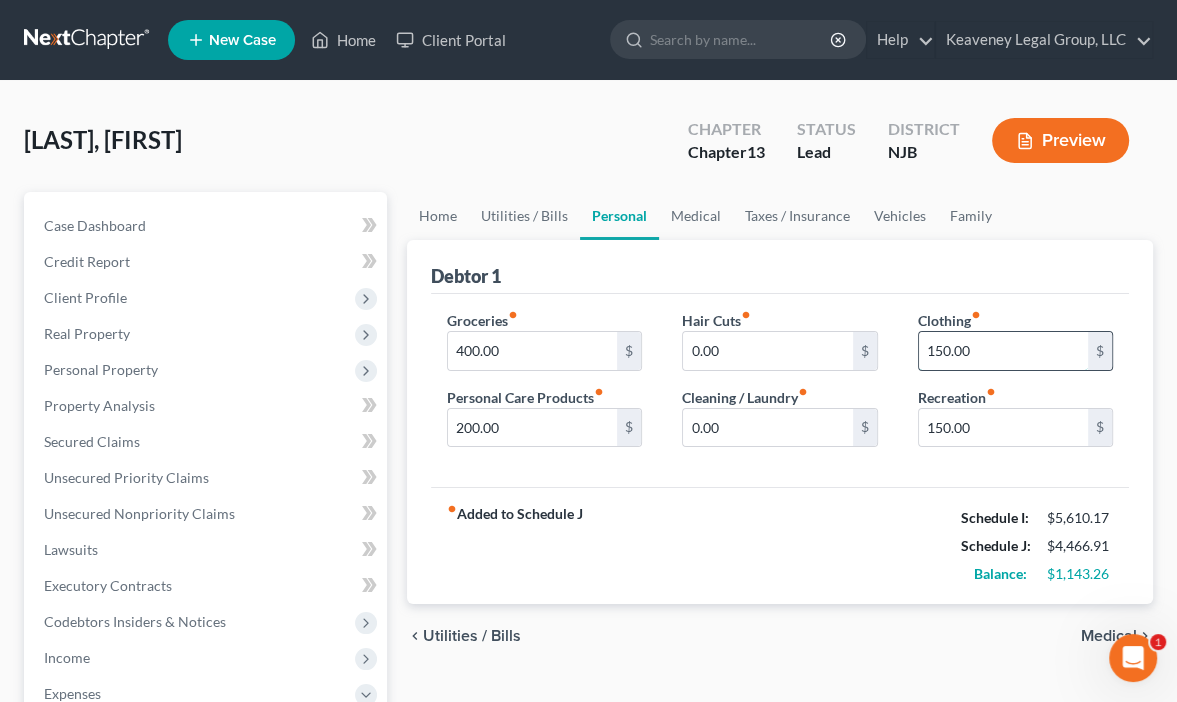 click on "150.00" at bounding box center [1003, 351] 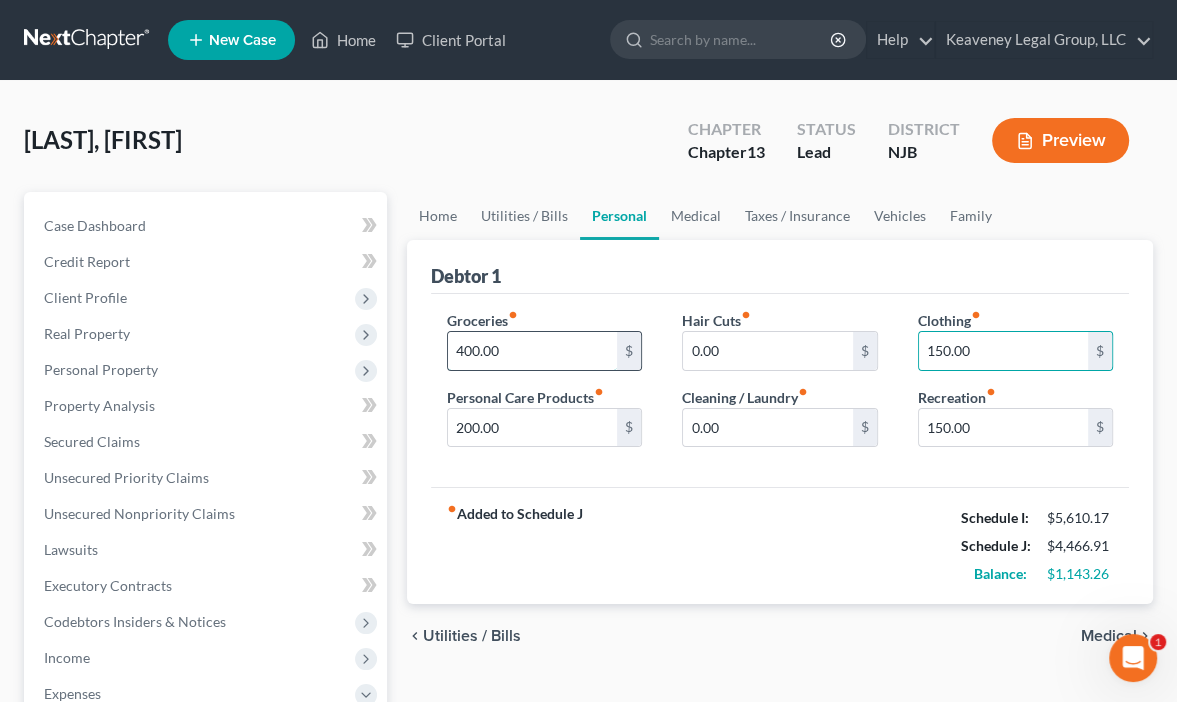 click on "400.00" at bounding box center [532, 351] 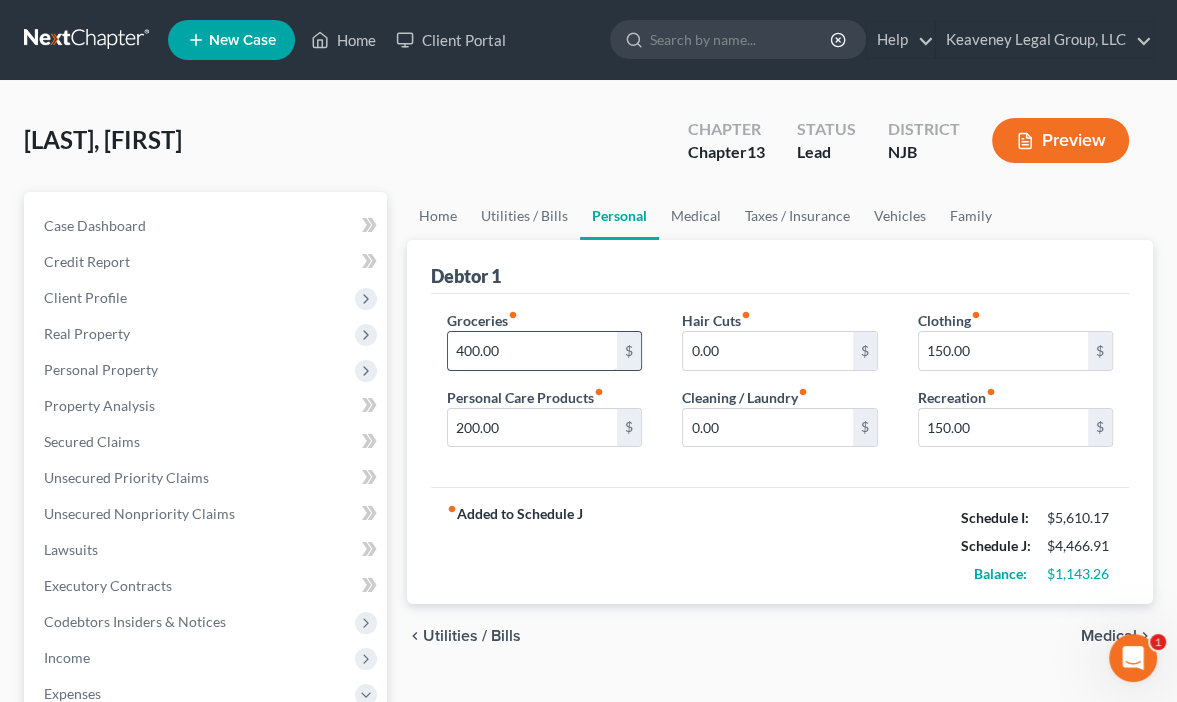 click on "400.00" at bounding box center [532, 351] 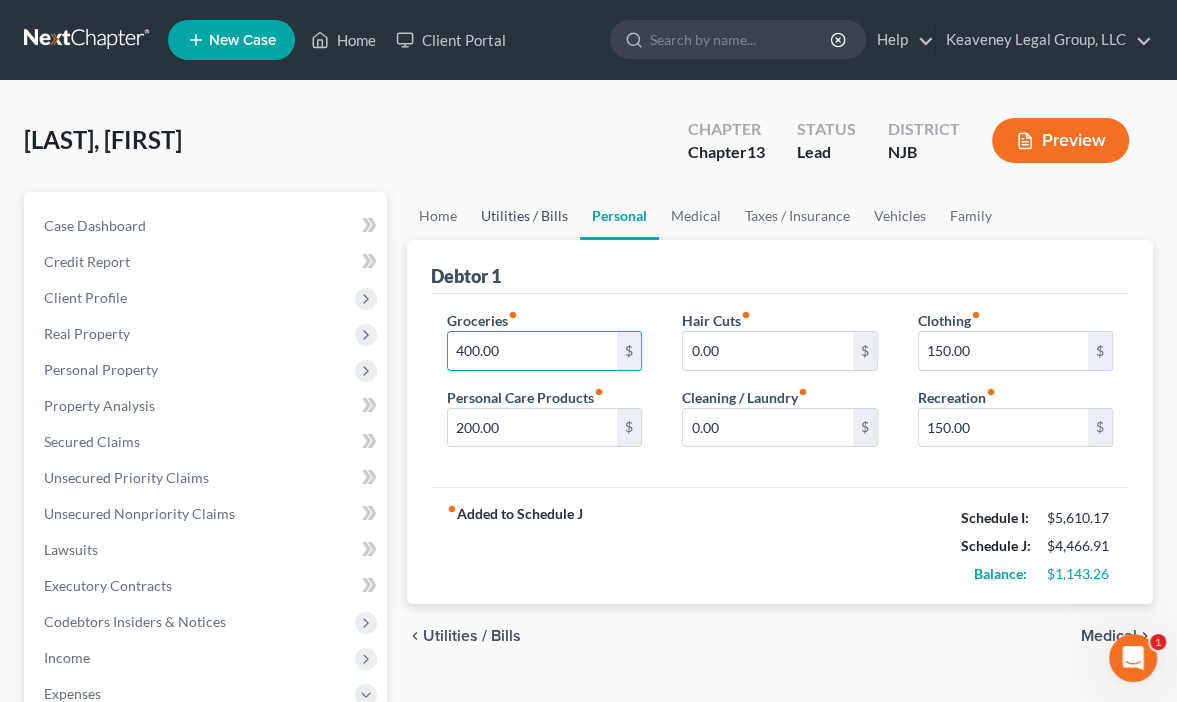 drag, startPoint x: 512, startPoint y: 216, endPoint x: 440, endPoint y: 213, distance: 72.06247 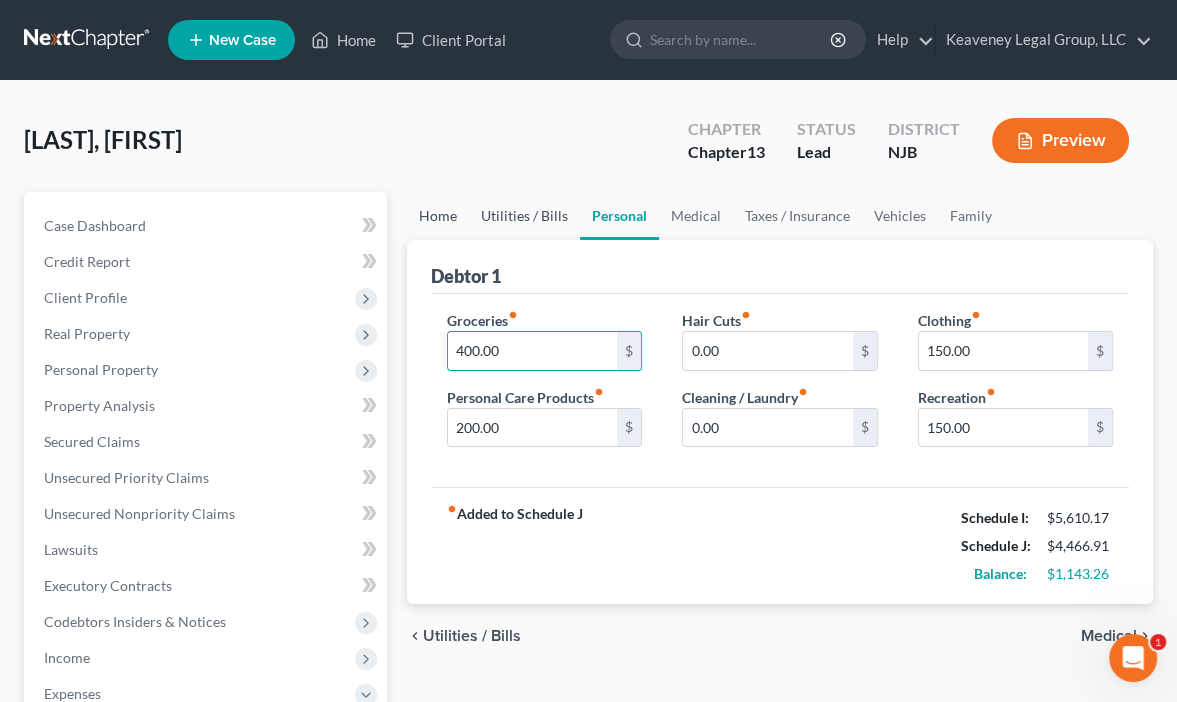 click on "Utilities / Bills" at bounding box center (524, 216) 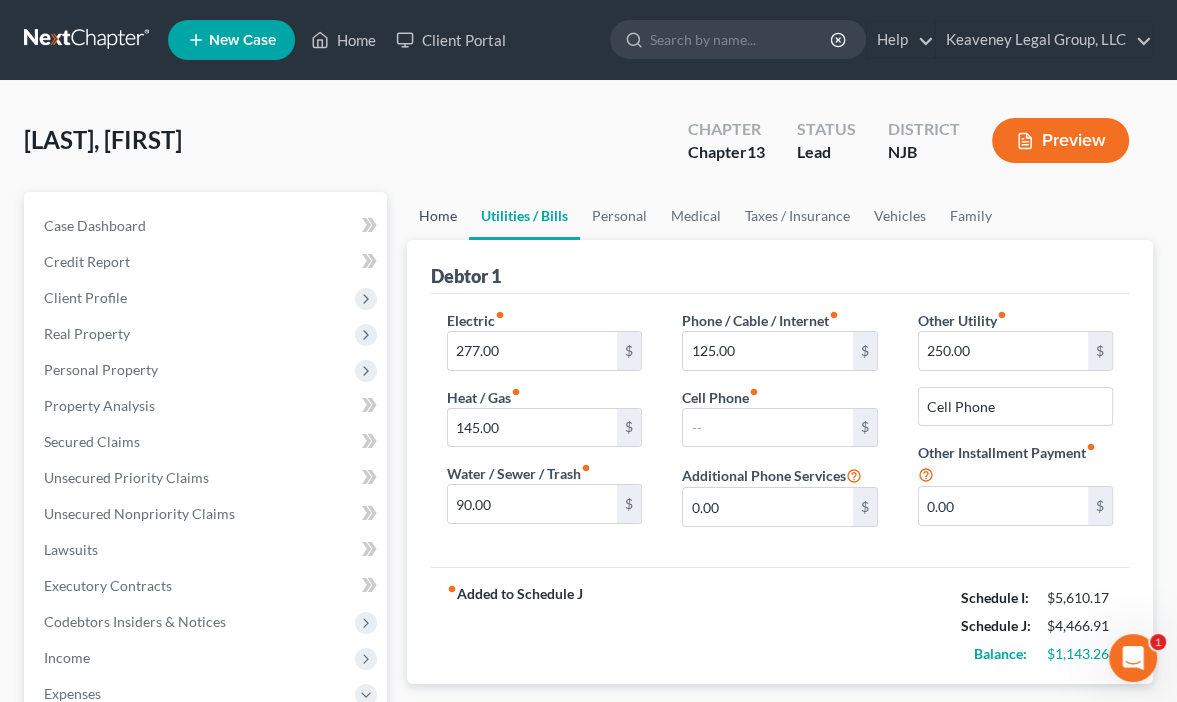 click on "Home" at bounding box center (438, 216) 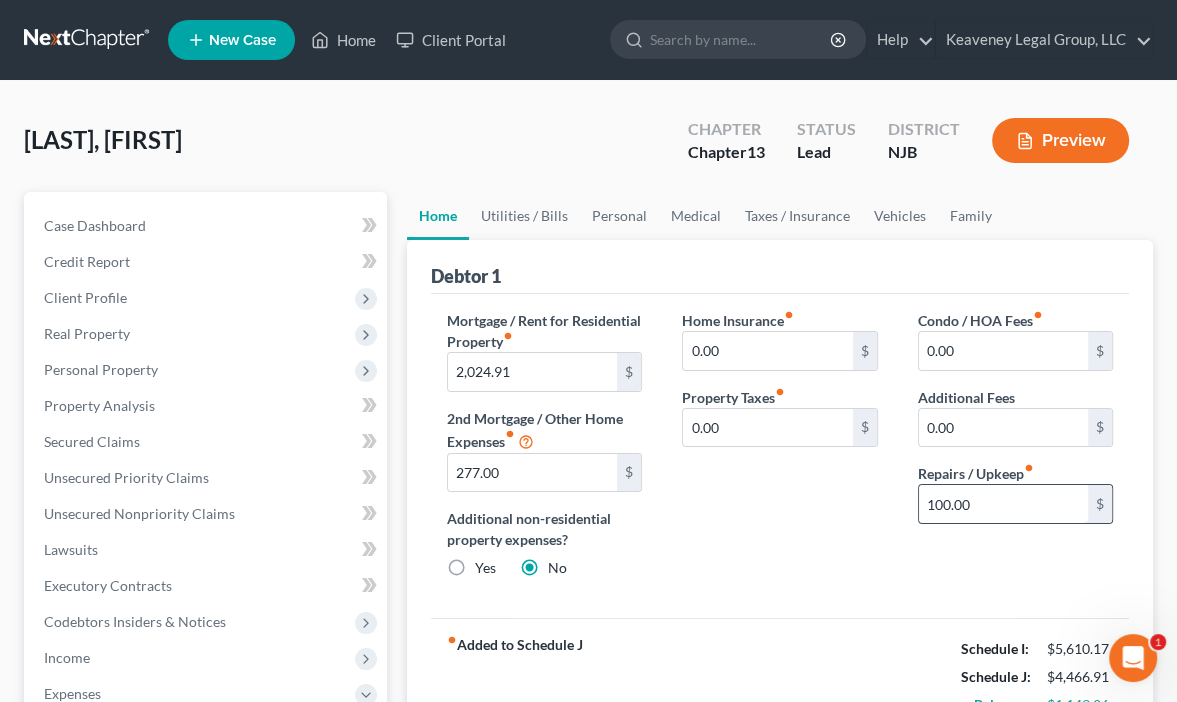 click on "100.00" at bounding box center (1003, 504) 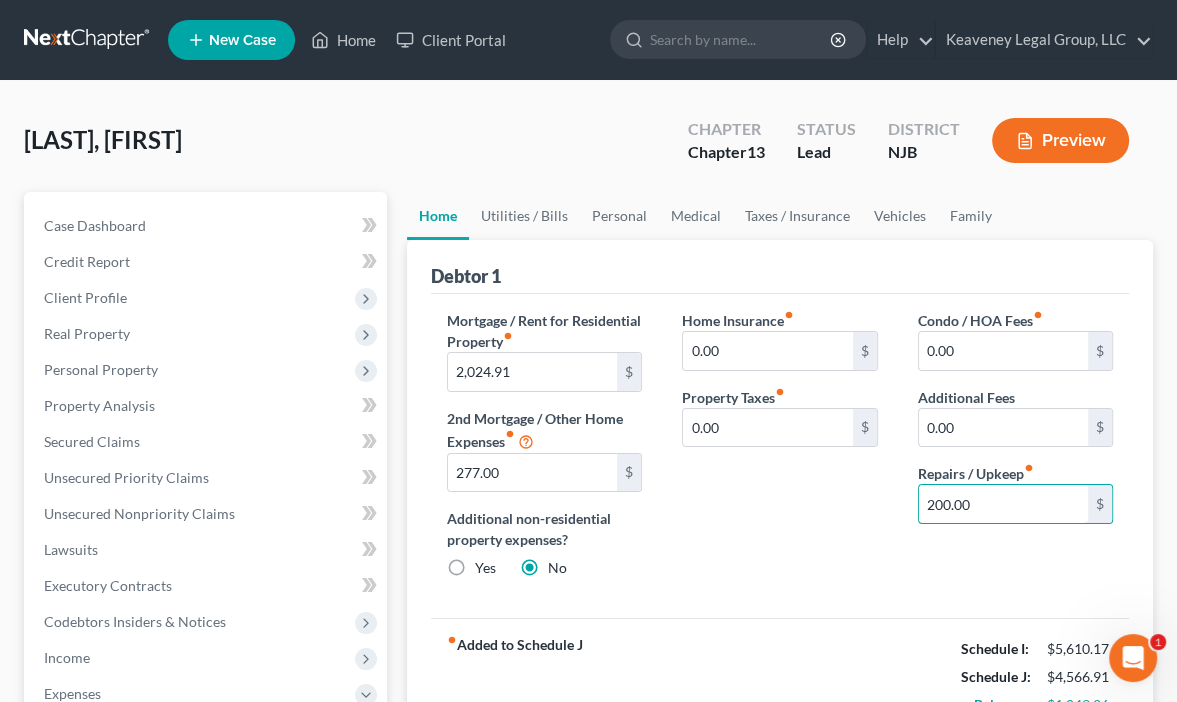 type on "200.00" 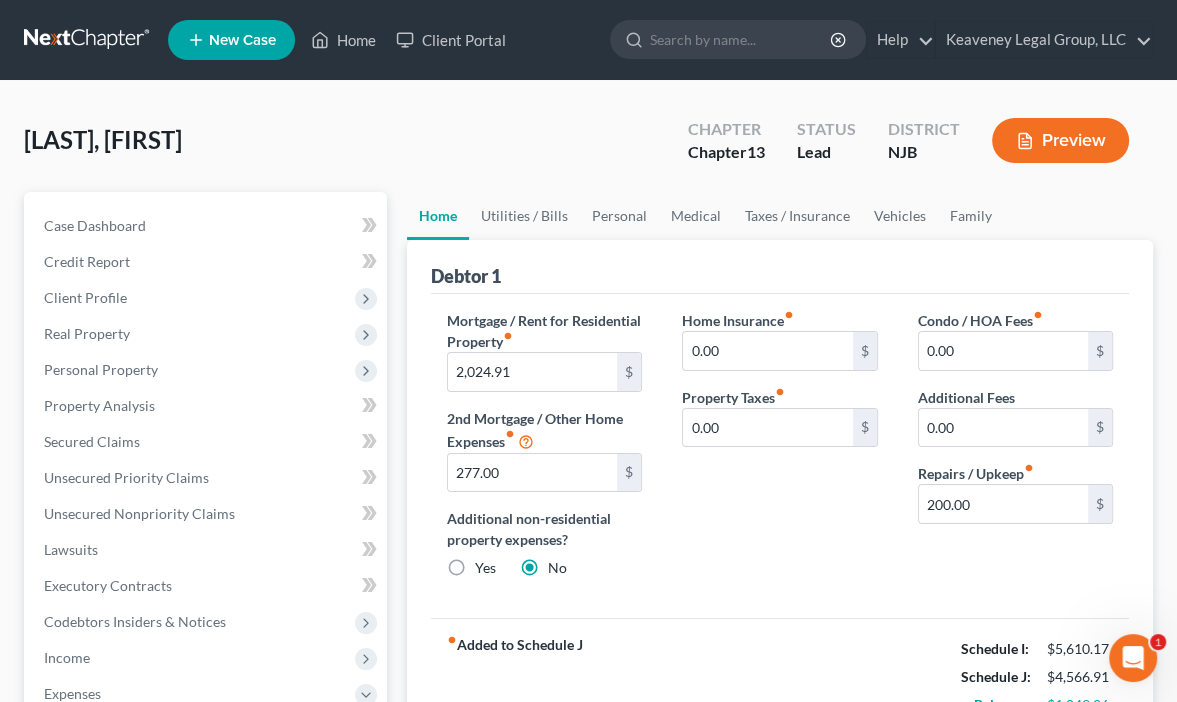 click on "Home Insurance  fiber_manual_record 0.00 $ Property Taxes  fiber_manual_record 0.00 $" at bounding box center [779, 452] 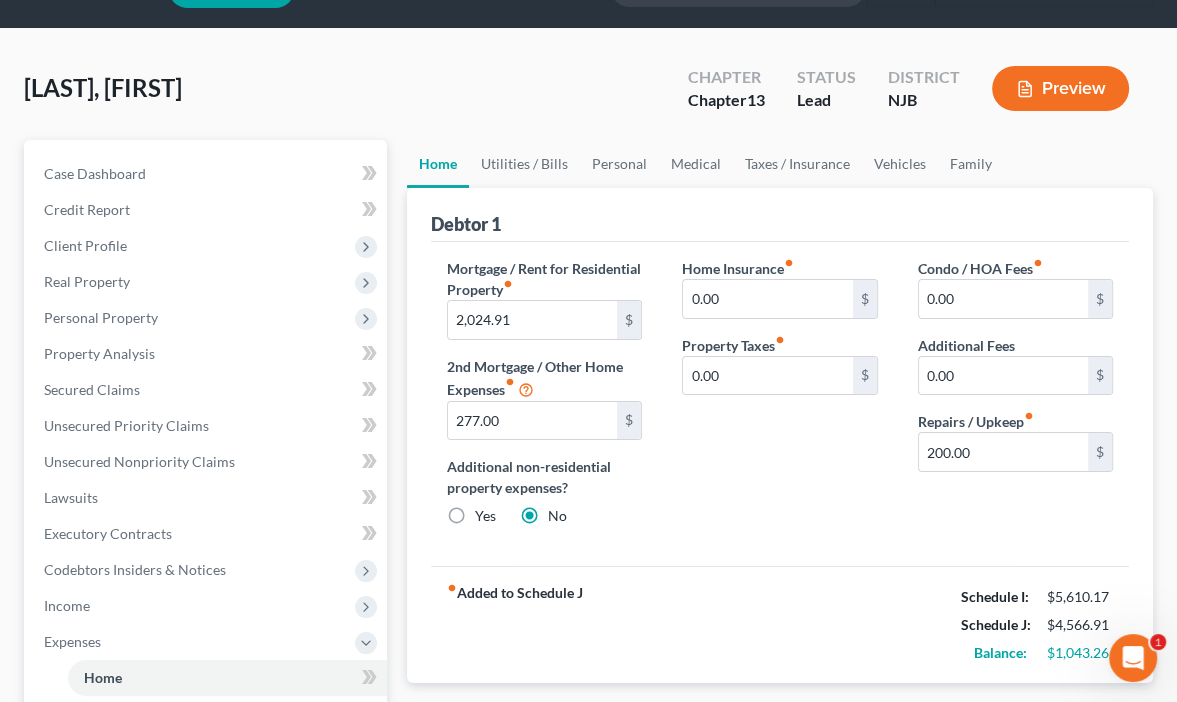 scroll, scrollTop: 160, scrollLeft: 0, axis: vertical 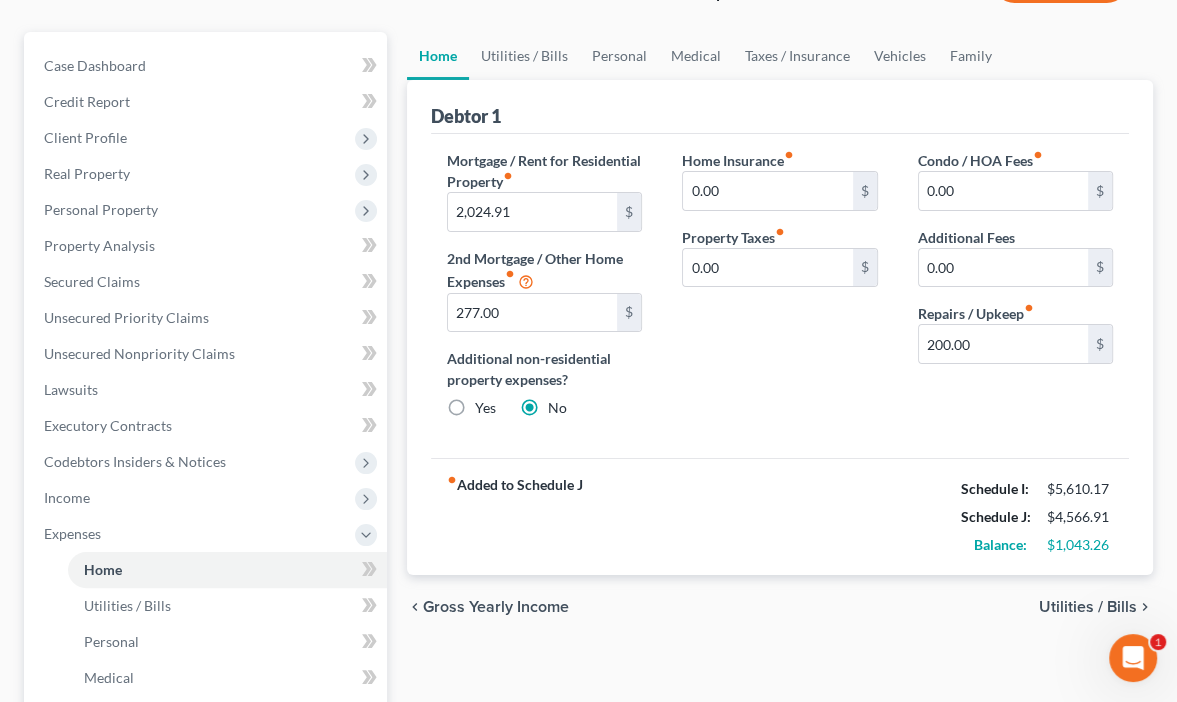 click on "Condo / HOA Fees  fiber_manual_record 0.00 $ Additional Fees 0.00 $ Repairs / Upkeep  fiber_manual_record 200.00 $" at bounding box center [1015, 292] 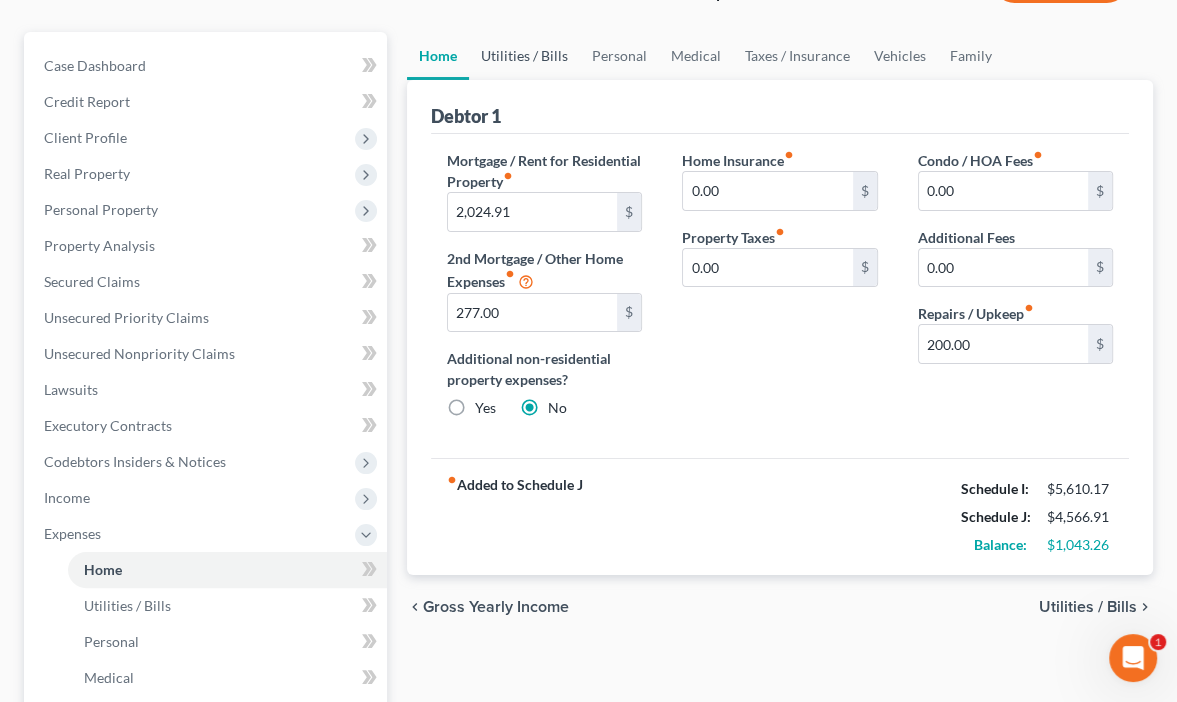 click on "Utilities / Bills" at bounding box center (524, 56) 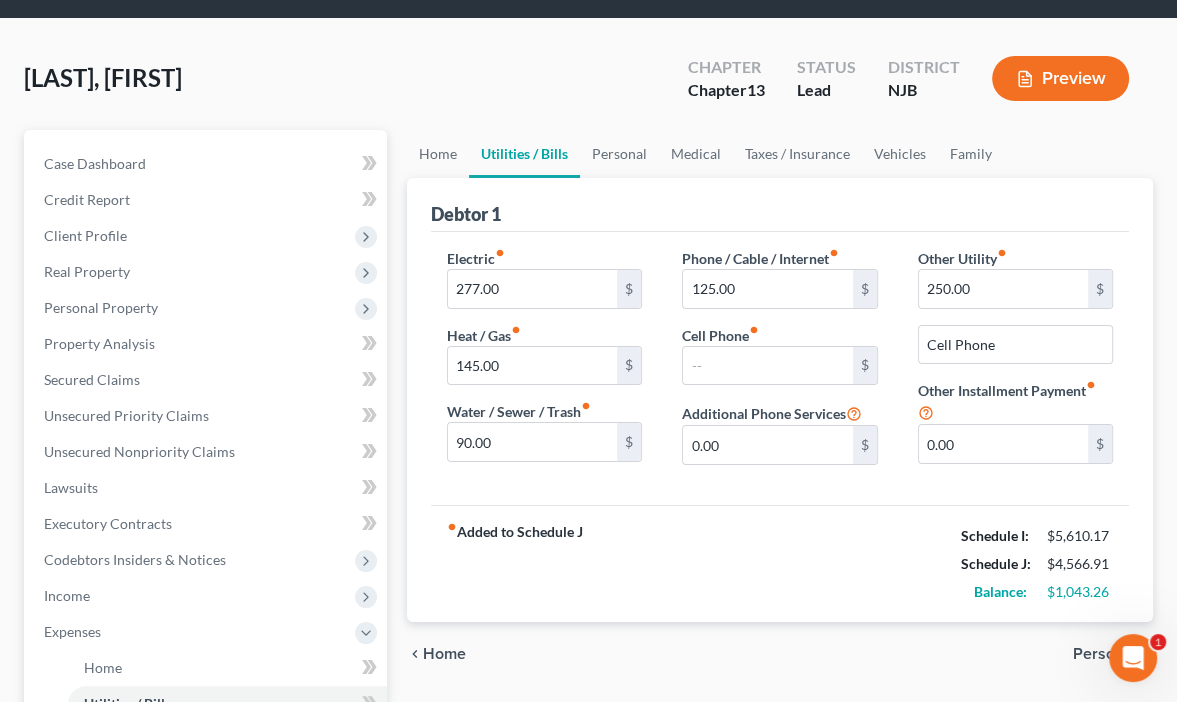 scroll, scrollTop: 0, scrollLeft: 0, axis: both 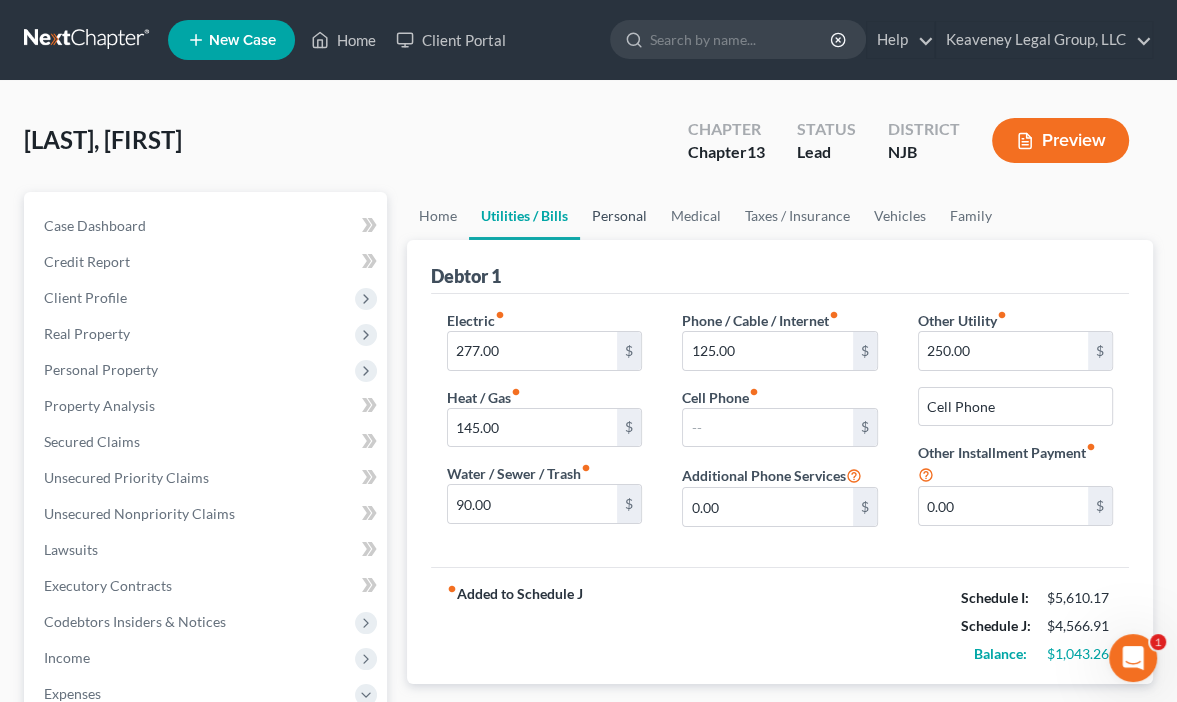 click on "Personal" at bounding box center [619, 216] 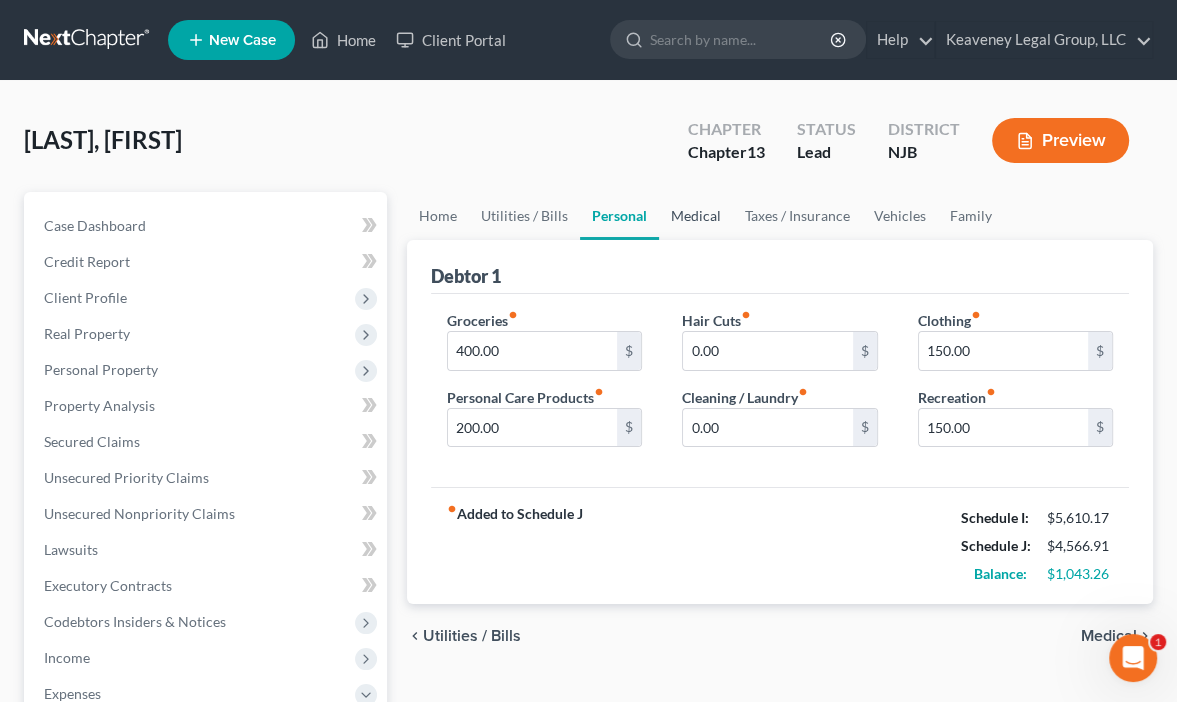 click on "Medical" at bounding box center [696, 216] 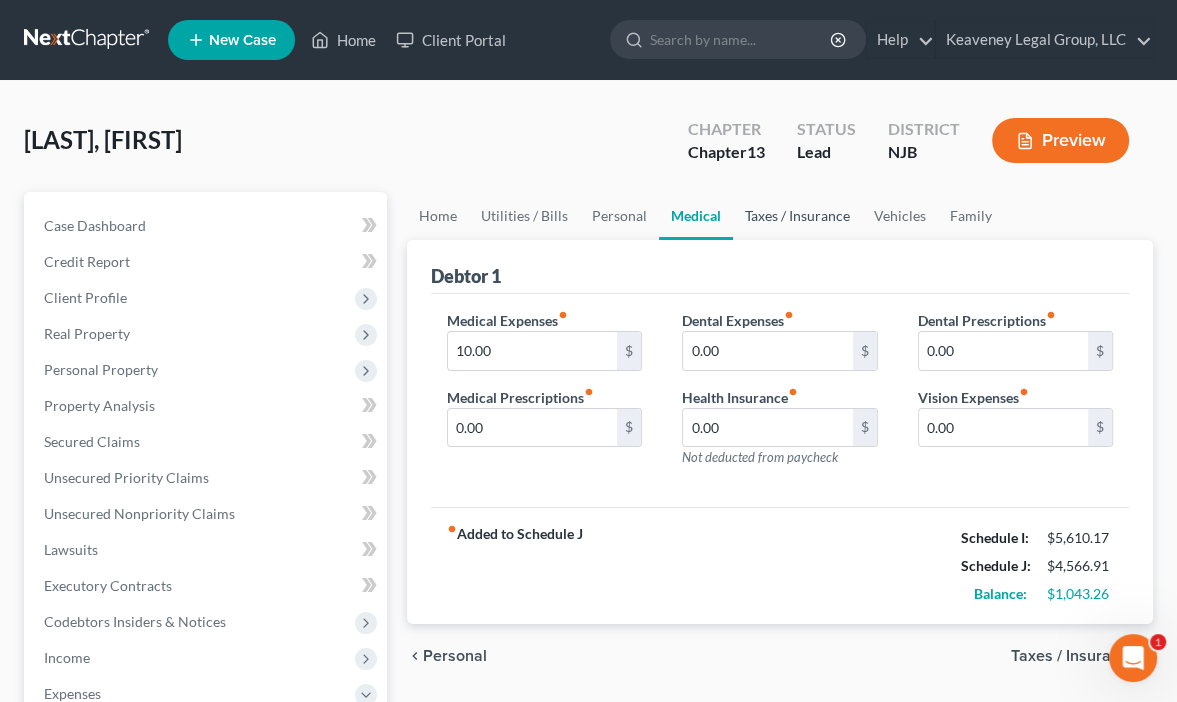 click on "Taxes / Insurance" at bounding box center (797, 216) 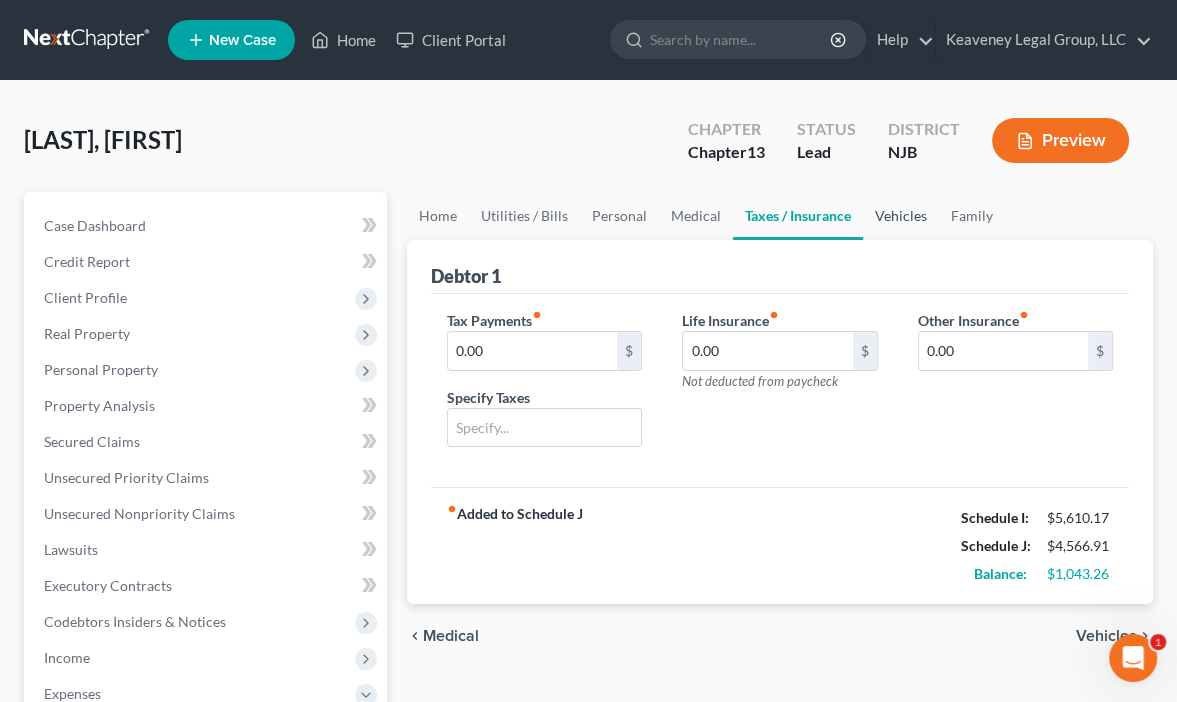 click on "Vehicles" at bounding box center [901, 216] 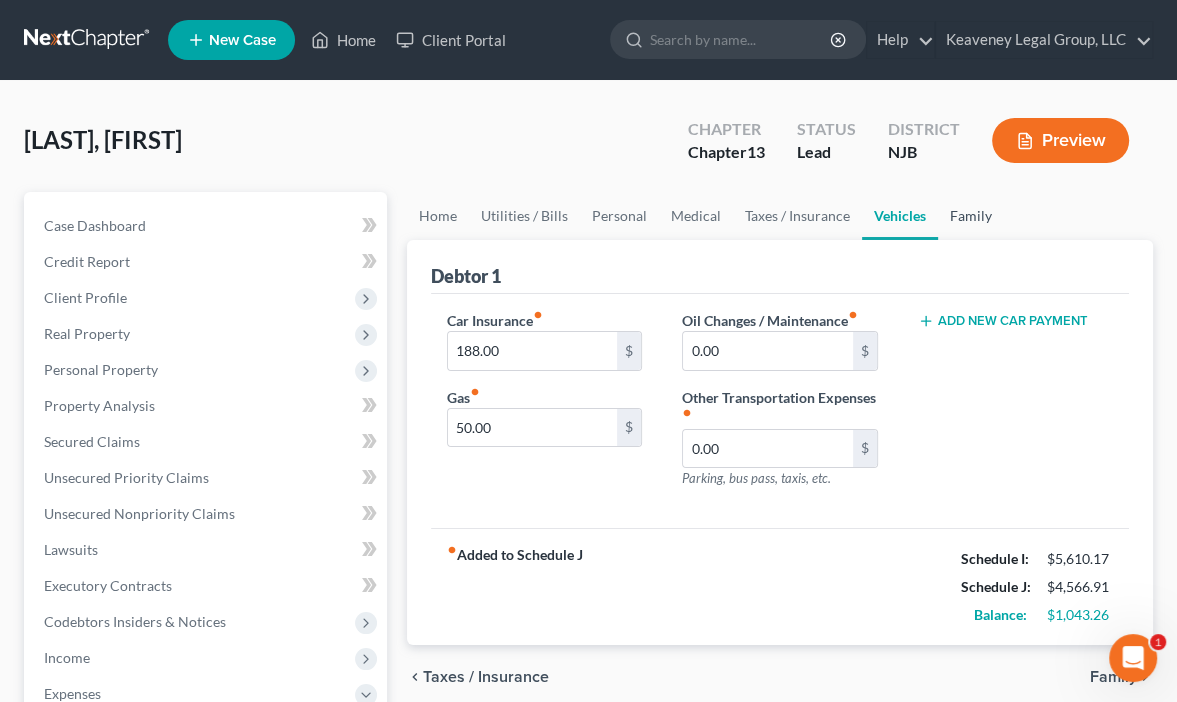 click on "Family" at bounding box center (971, 216) 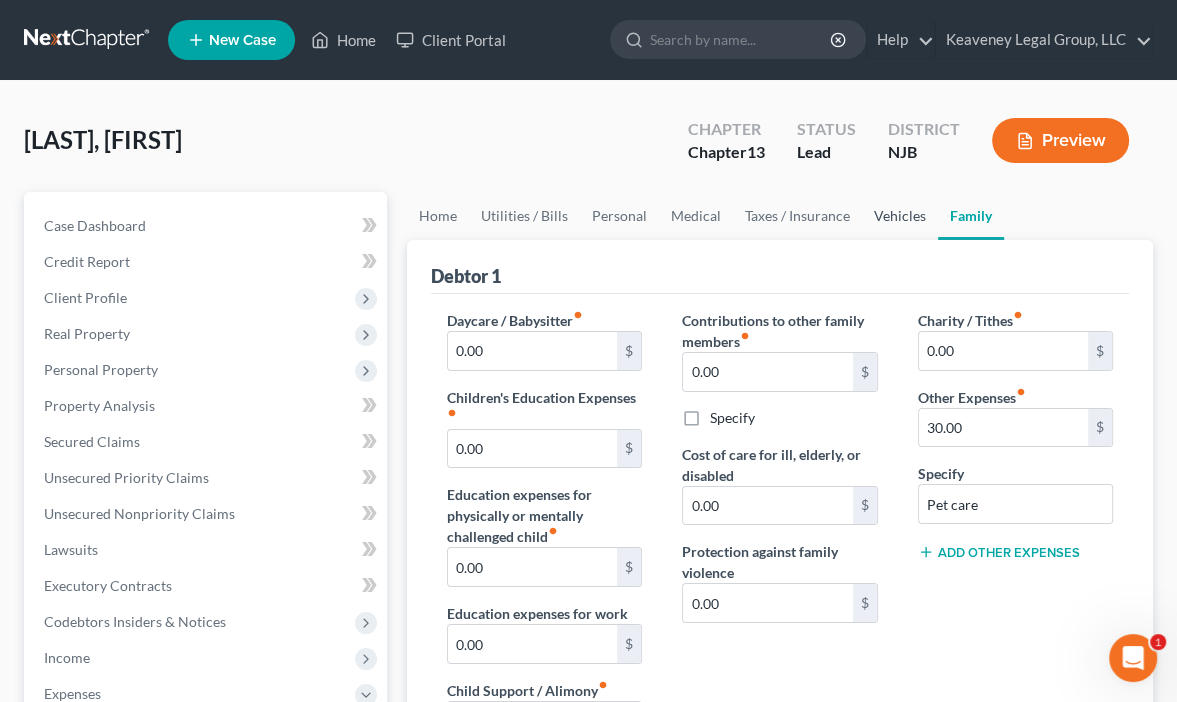 click on "Vehicles" at bounding box center [900, 216] 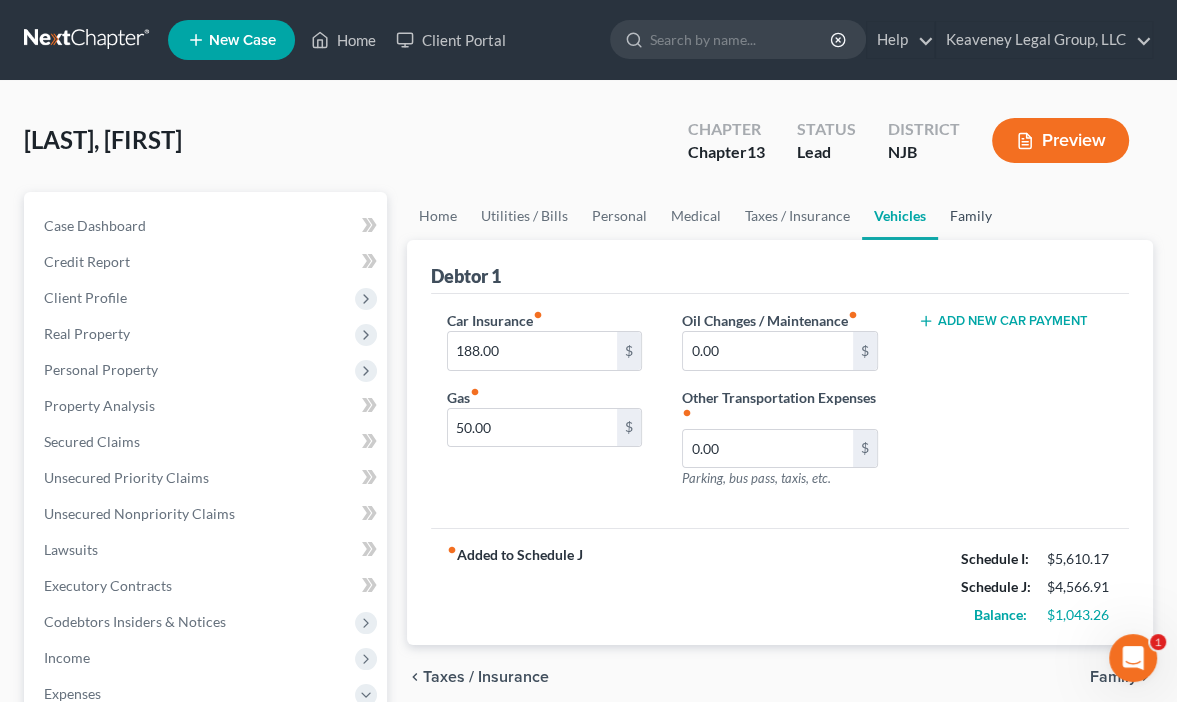click on "Family" at bounding box center [971, 216] 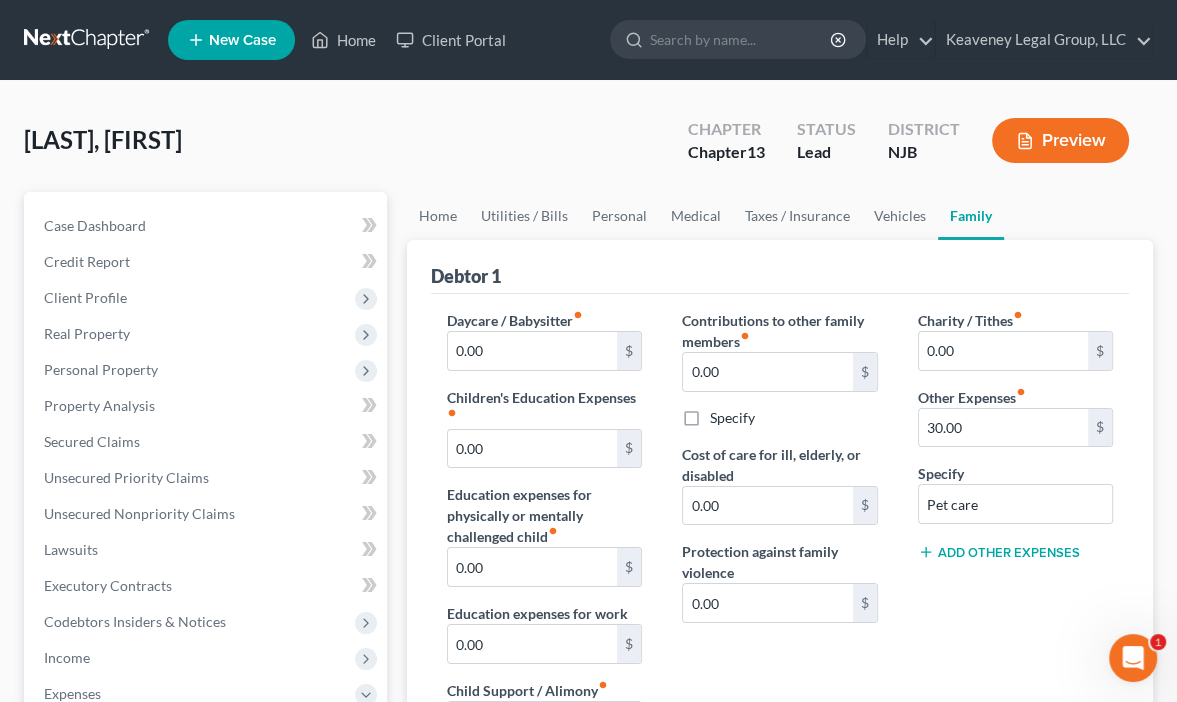 click on "[LAST], [FIRST] Upgraded Chapter Chapter  13 Status Lead District NJB Preview Petition Navigation
Case Dashboard
Payments
Invoices
Payments
Credit Report
Income" at bounding box center (588, 698) 